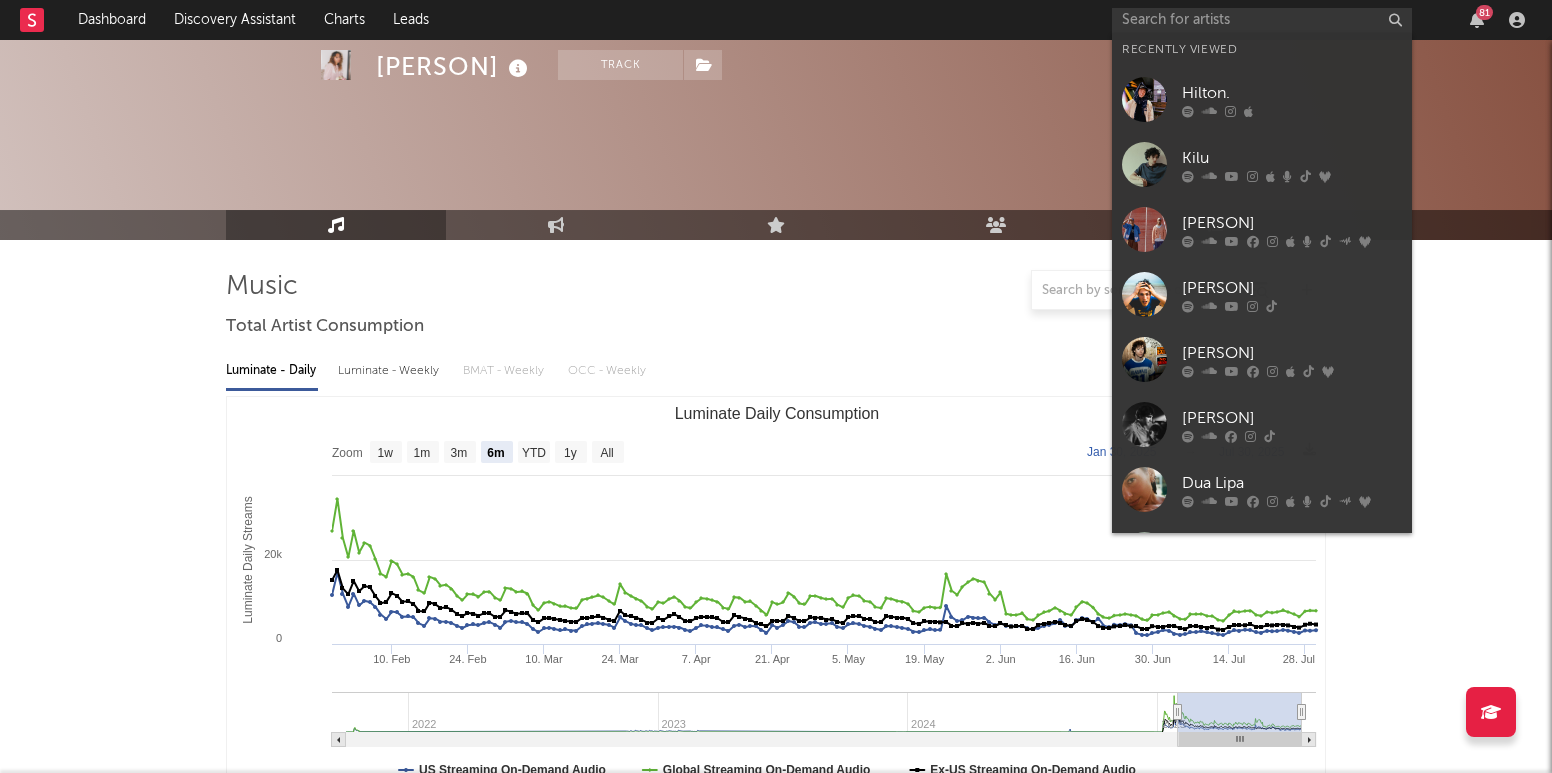 select on "6m" 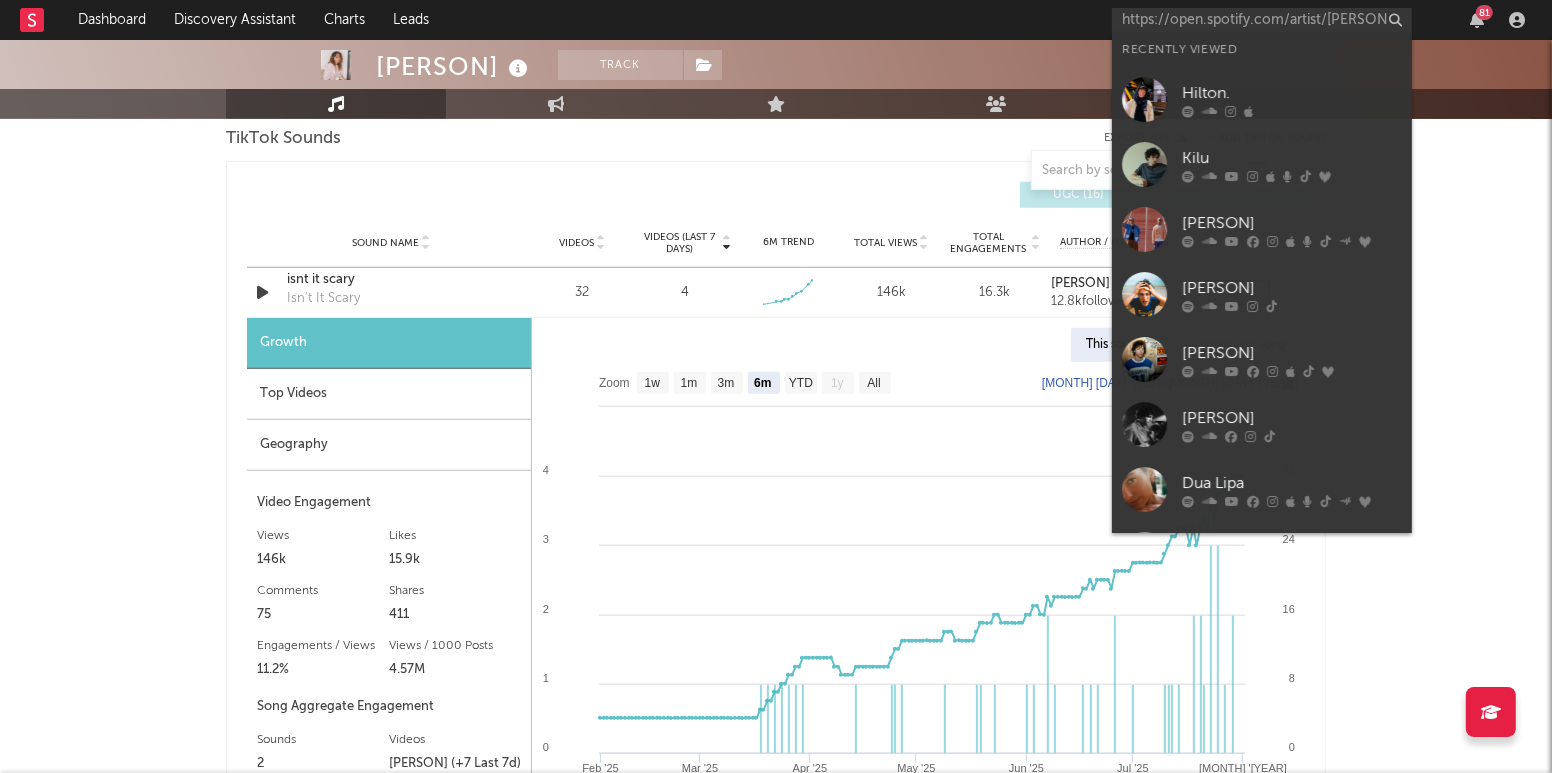 scroll, scrollTop: 0, scrollLeft: 300, axis: horizontal 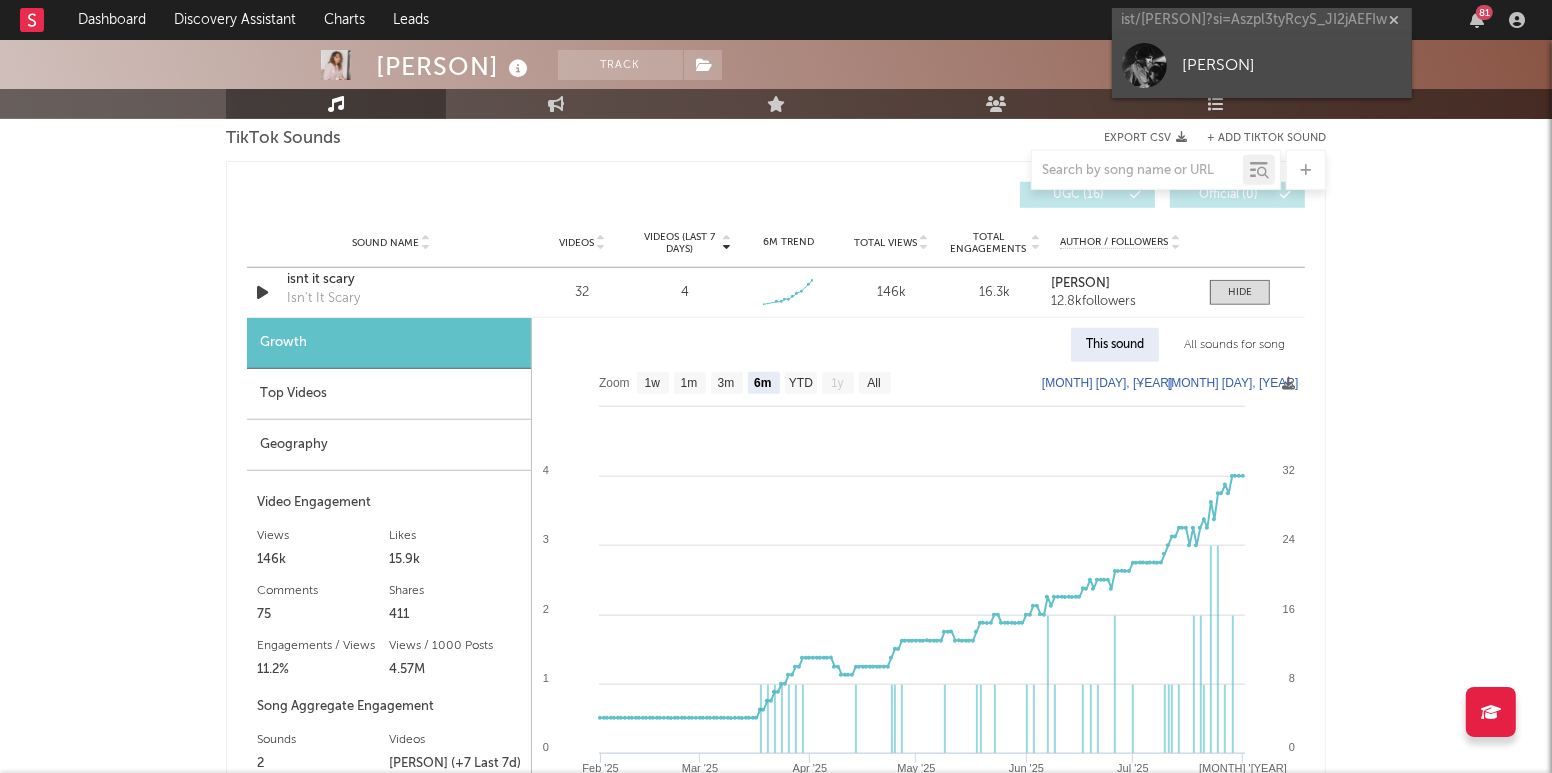 type on "https://open.spotify.com/artist/[PERSON]?si=Aszpl3tyRcyS_JI2jAEFIw" 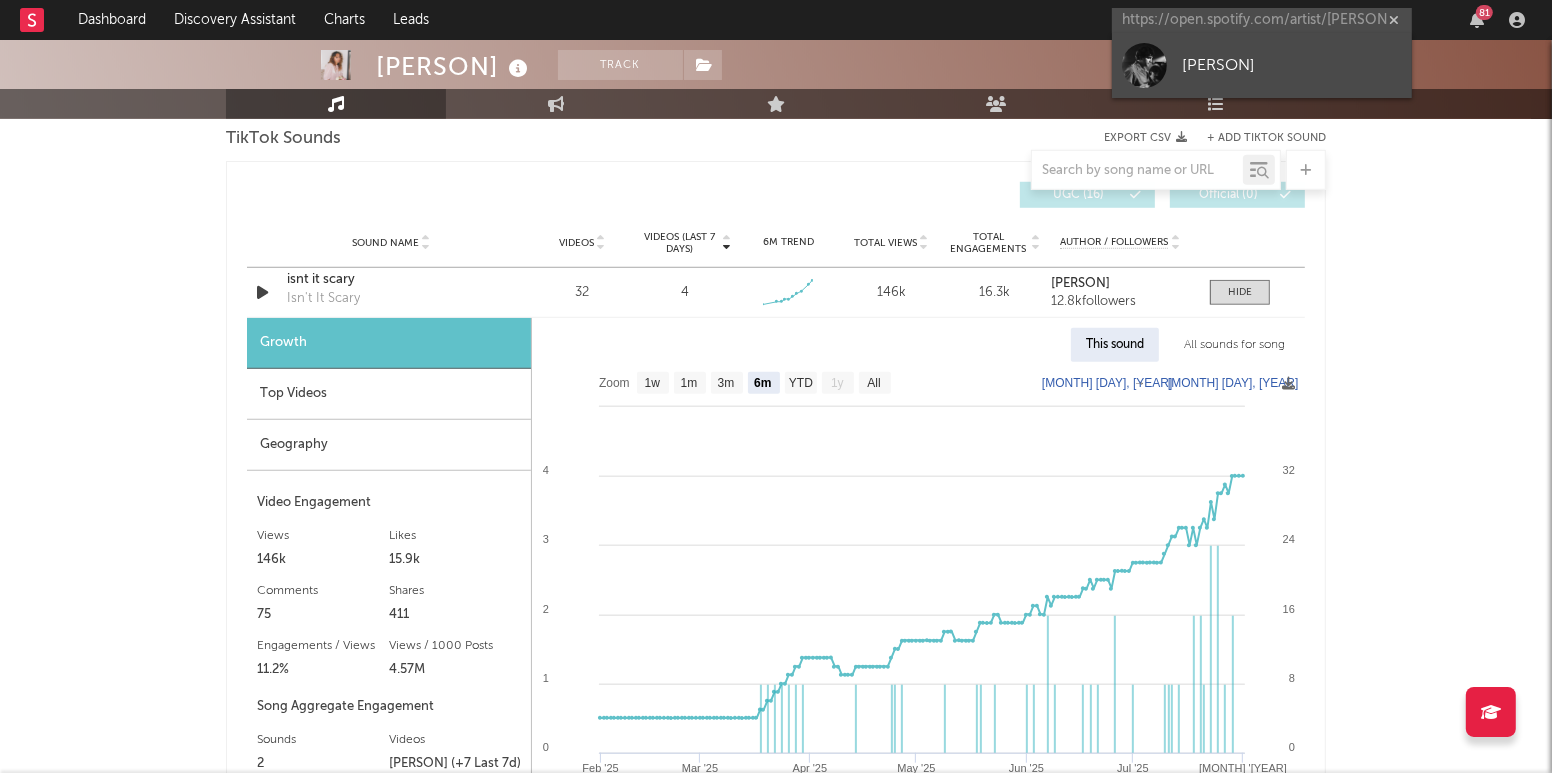 click on "[PERSON]" at bounding box center (1262, 65) 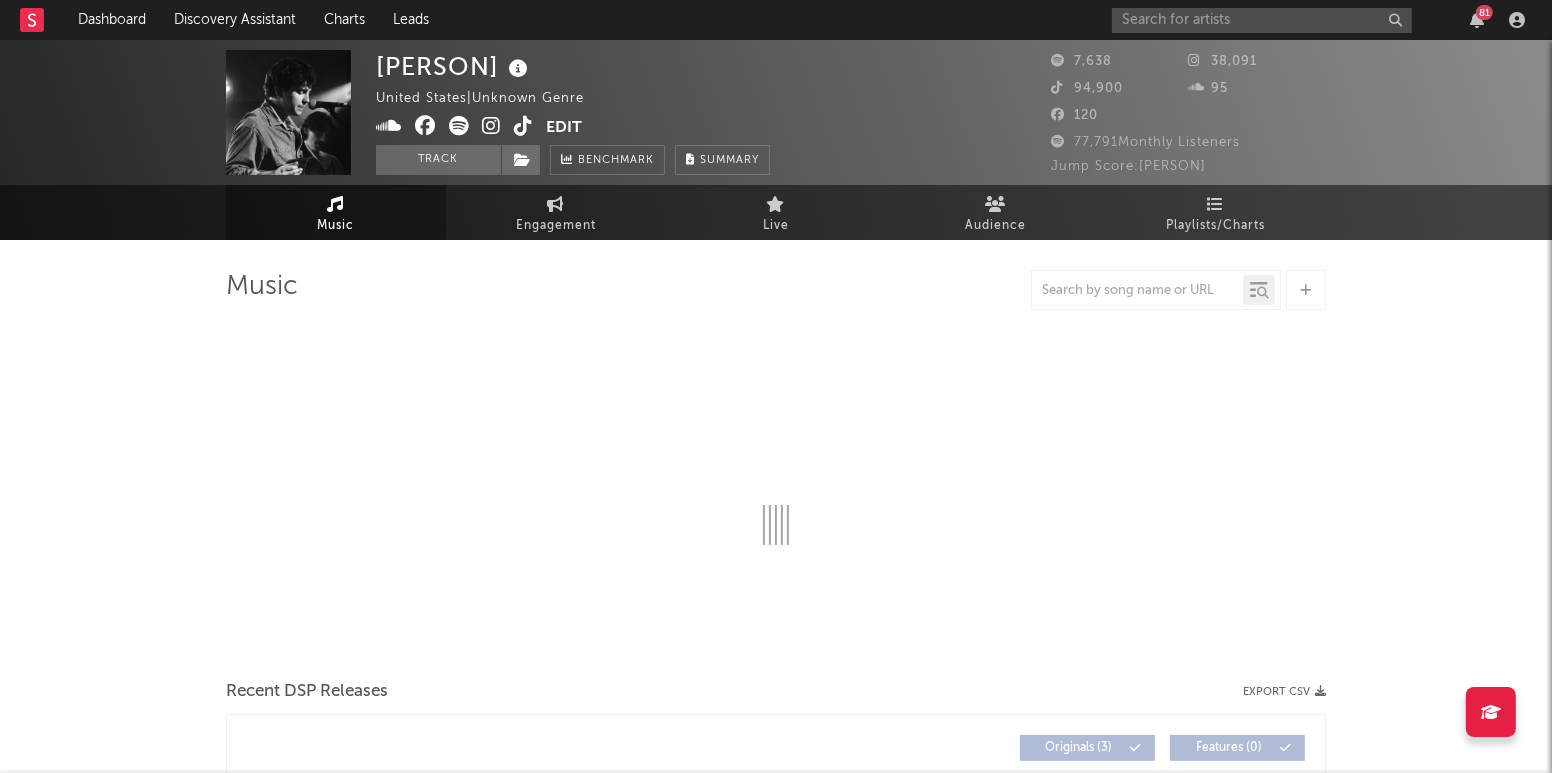 scroll, scrollTop: 186, scrollLeft: 0, axis: vertical 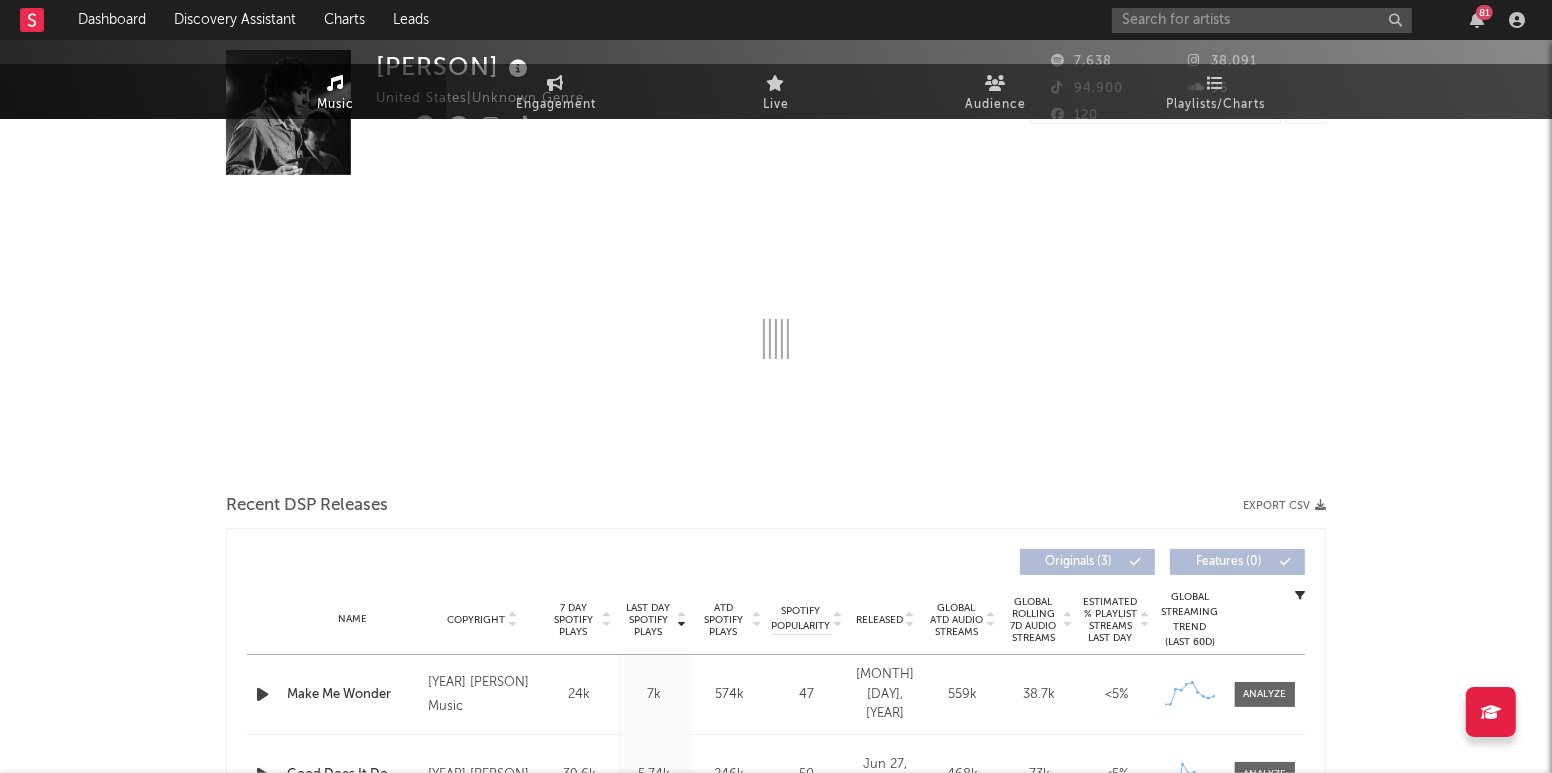select on "6m" 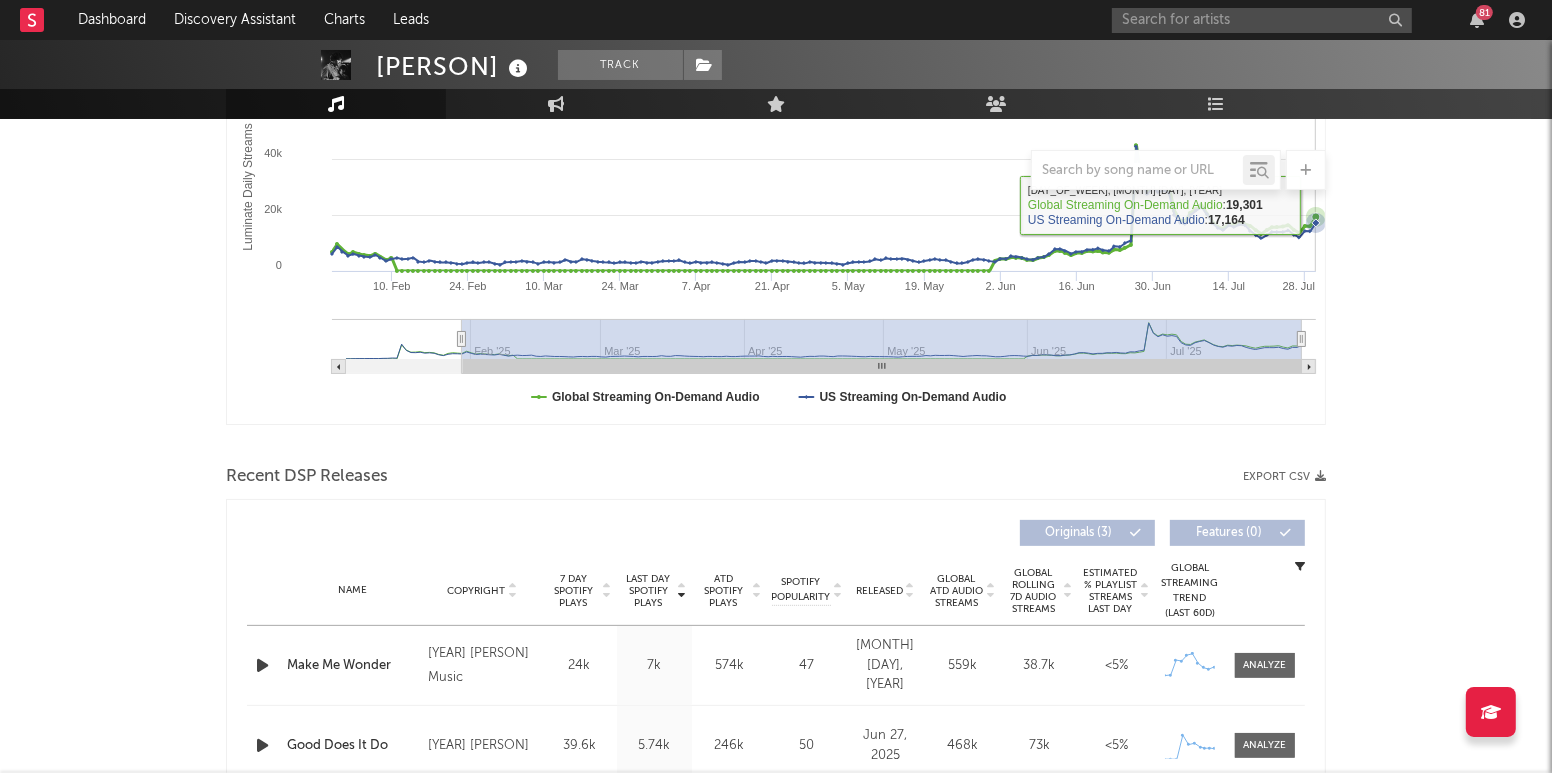 scroll, scrollTop: 547, scrollLeft: 0, axis: vertical 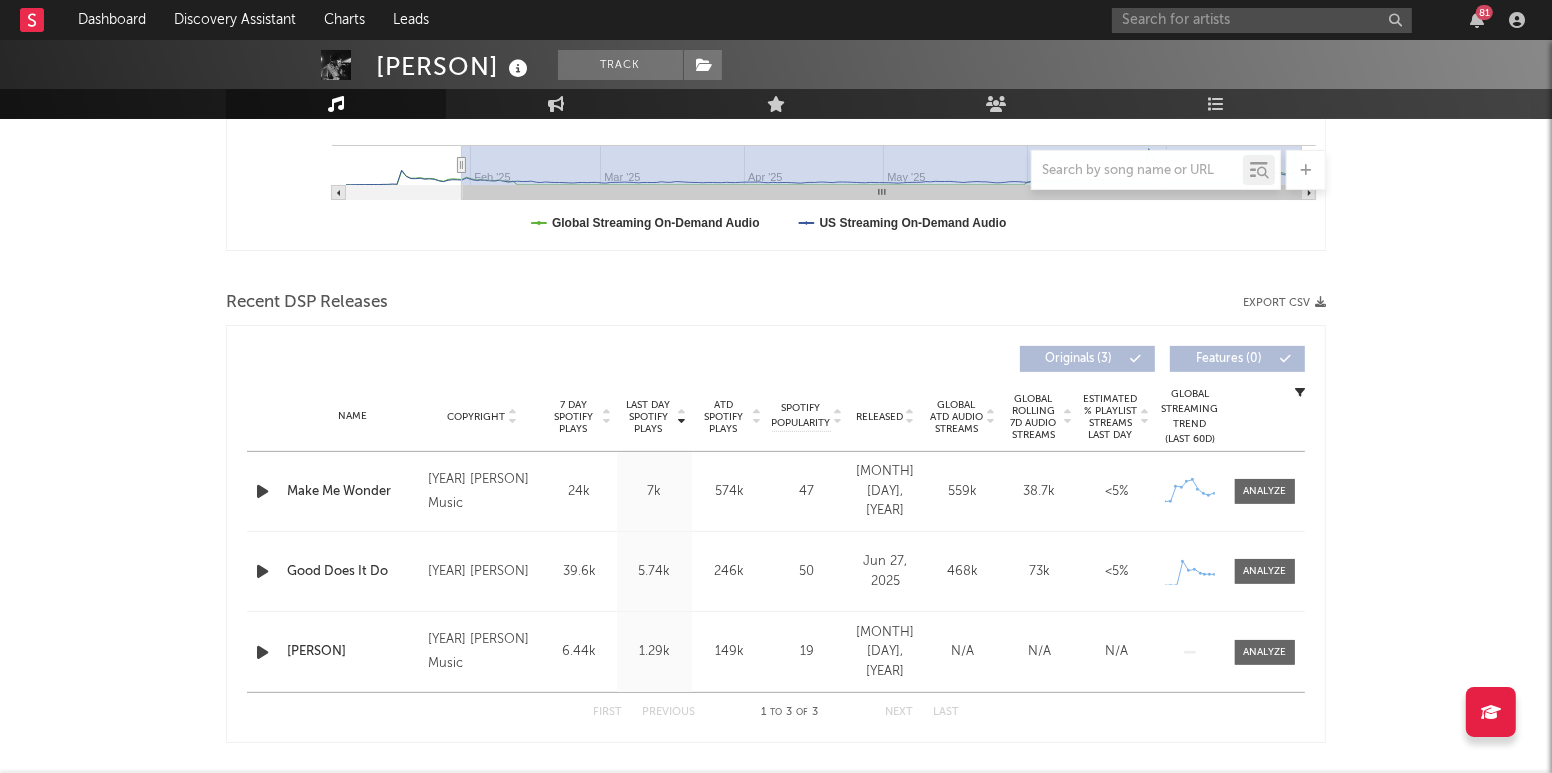 click on "81" at bounding box center [1322, 20] 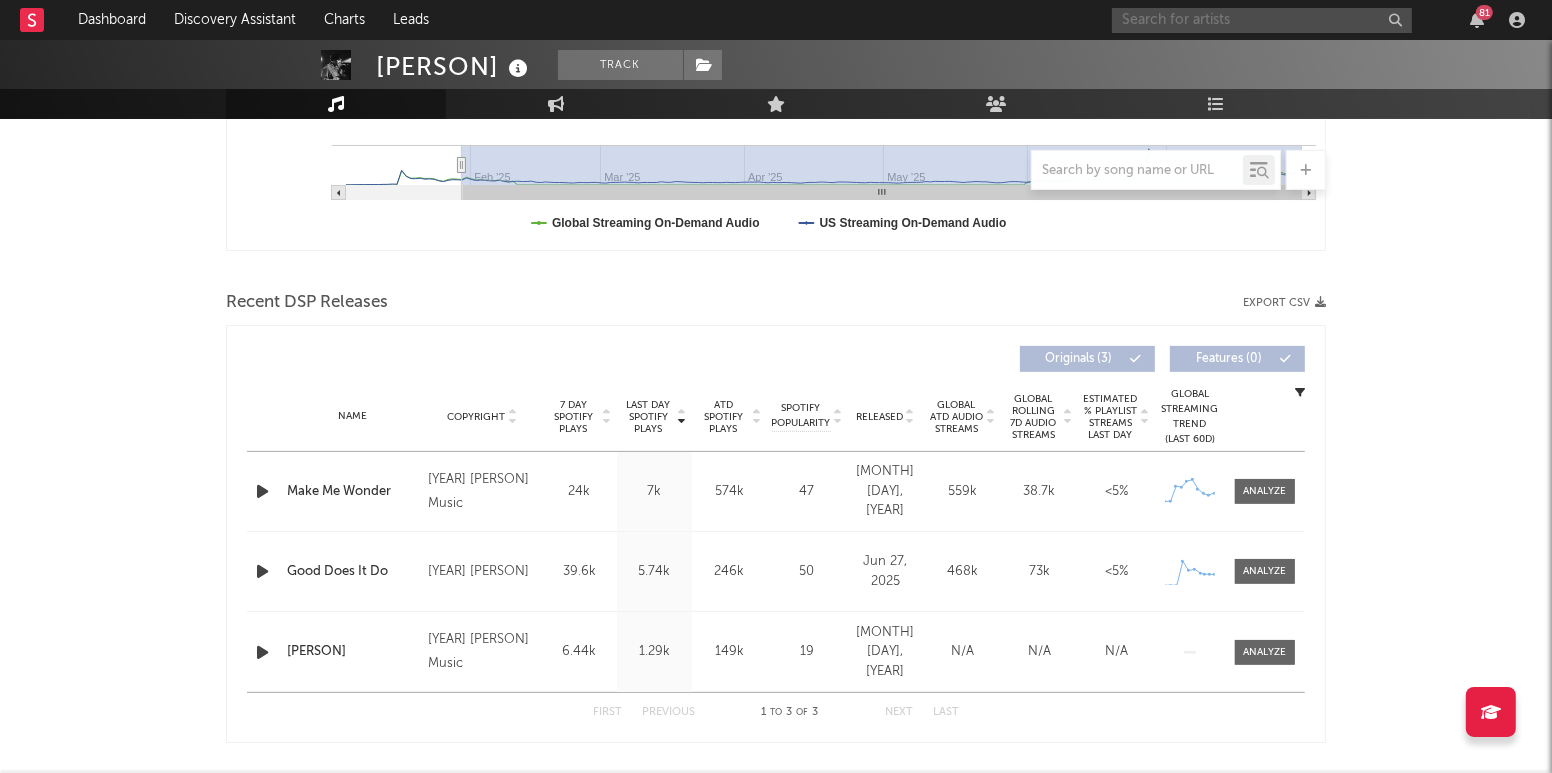 click at bounding box center (1262, 20) 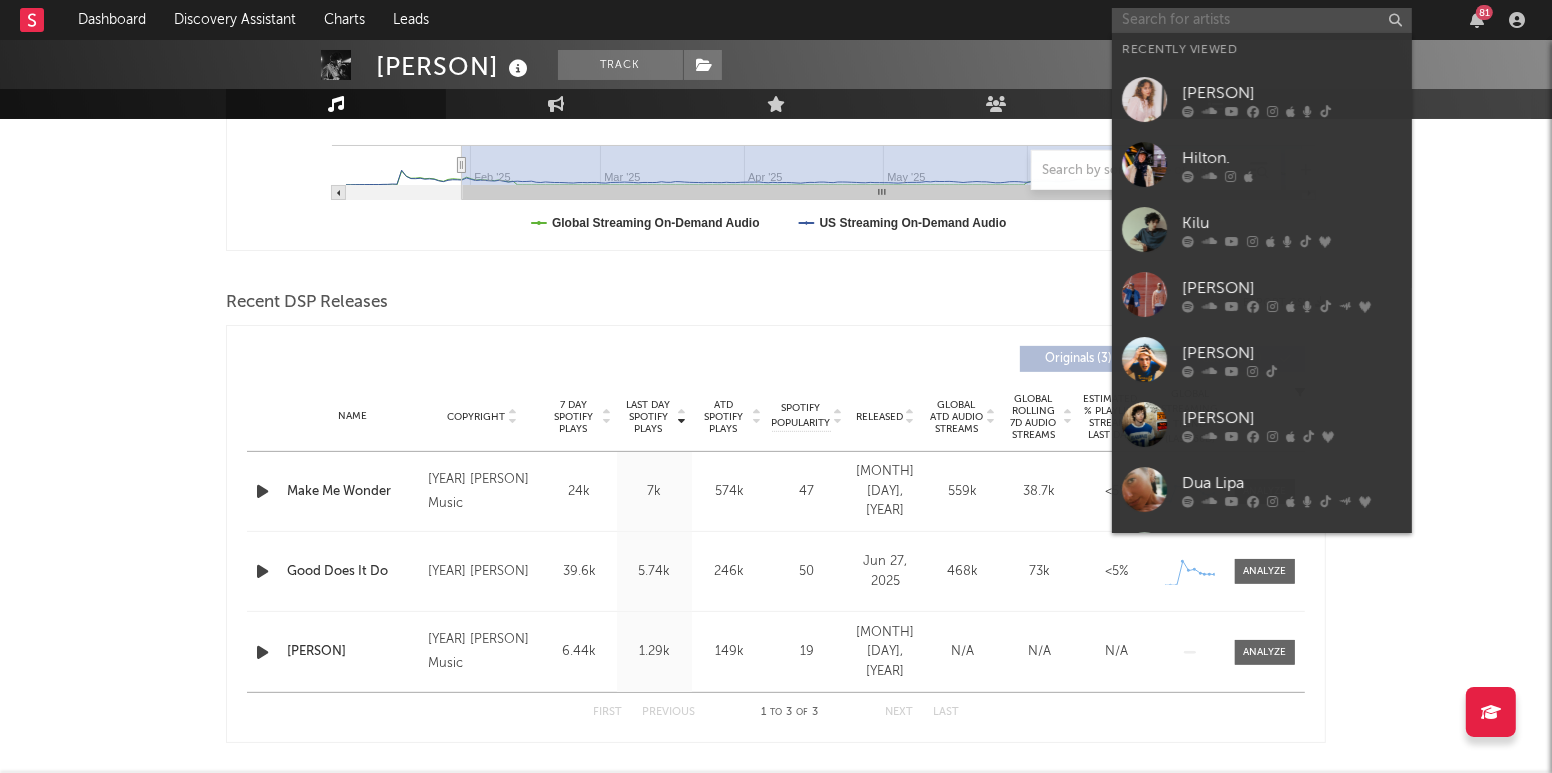 paste on "https://open.spotify.com/track/45VAz8CDfeOUVeFernZH1J?si=12641ffd0eac464b" 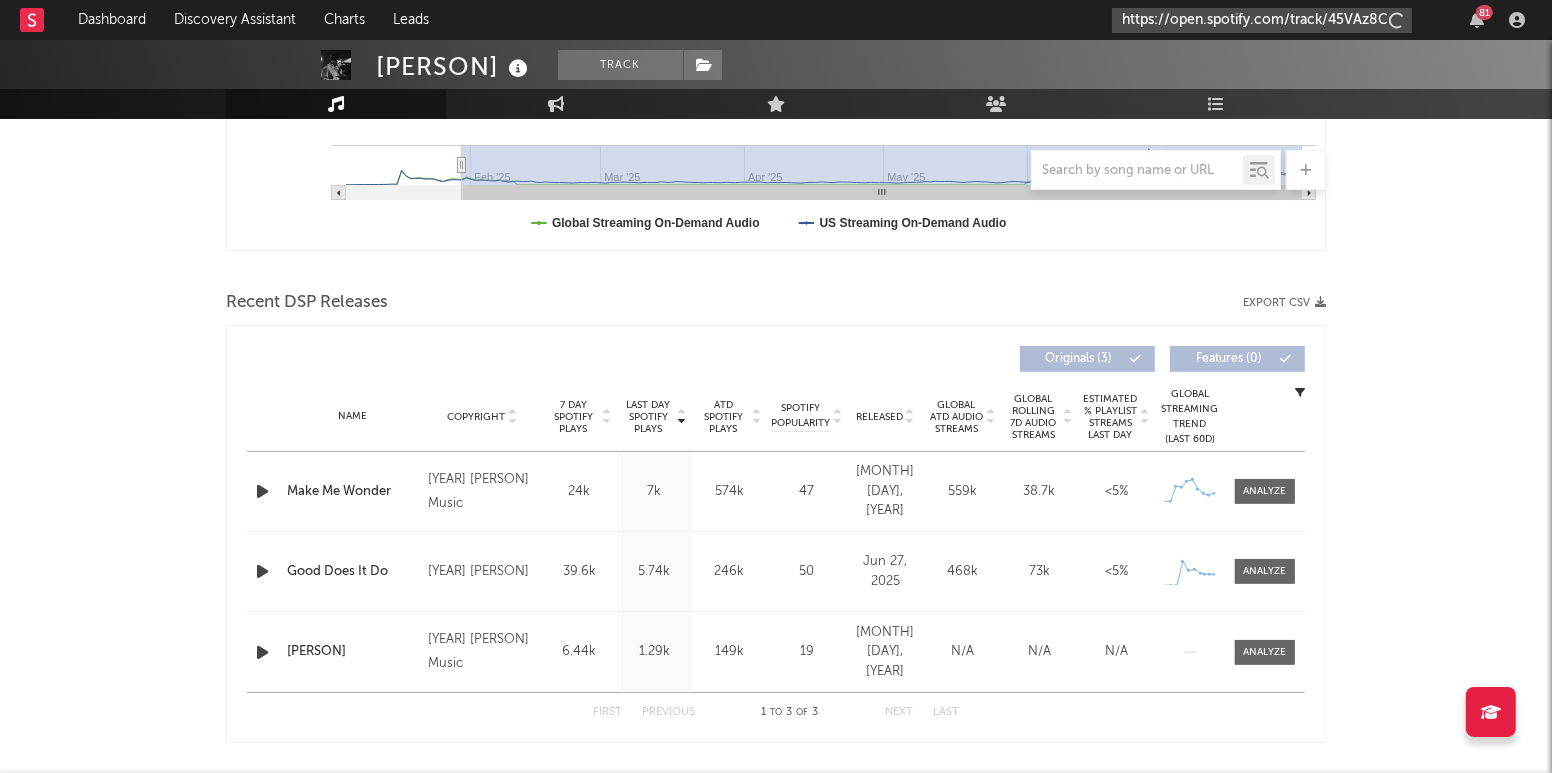 scroll, scrollTop: 0, scrollLeft: 271, axis: horizontal 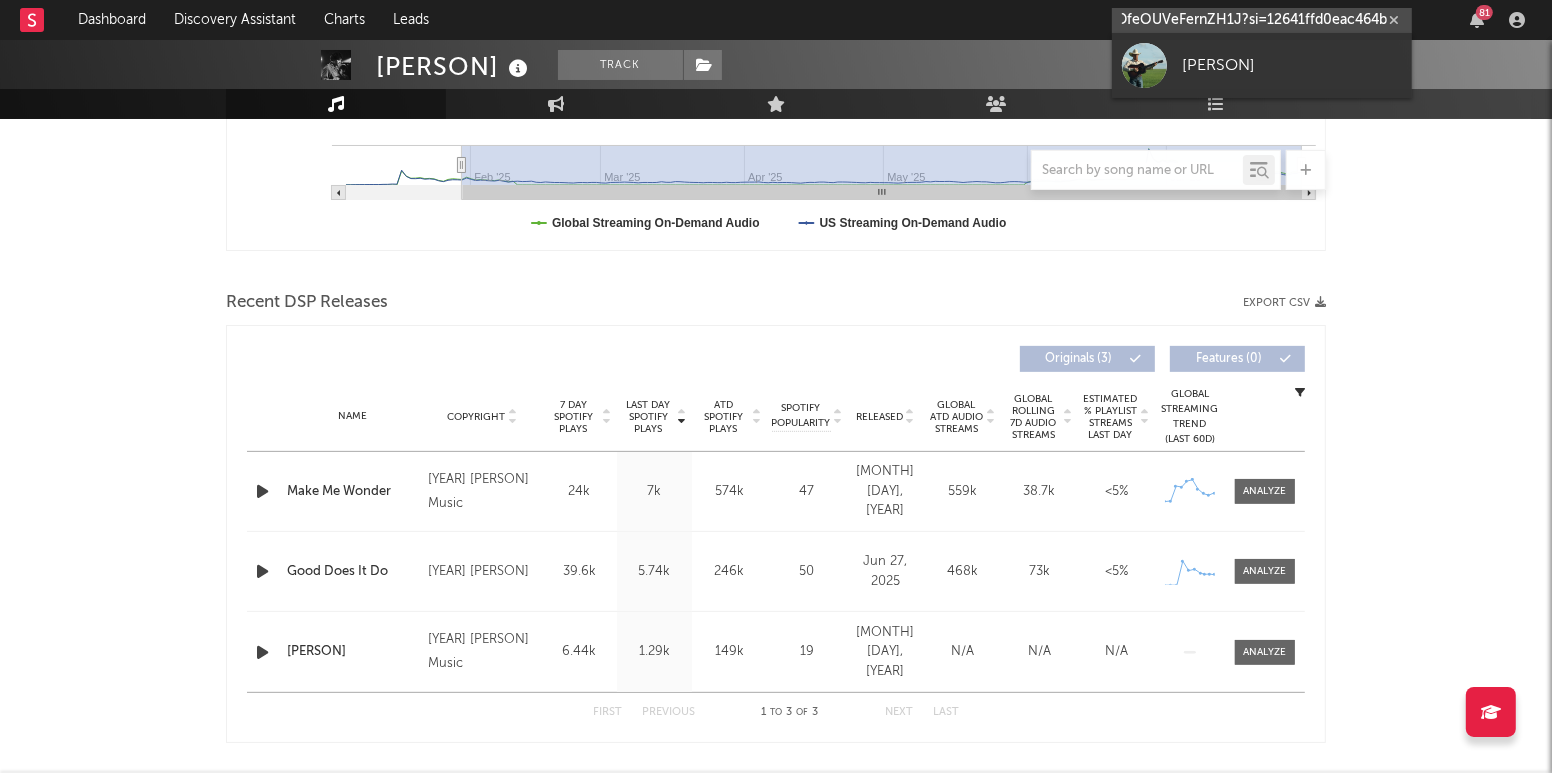 click on "https://open.spotify.com/track/45VAz8CDfeOUVeFernZH1J?si=12641ffd0eac464b" at bounding box center [1262, 20] 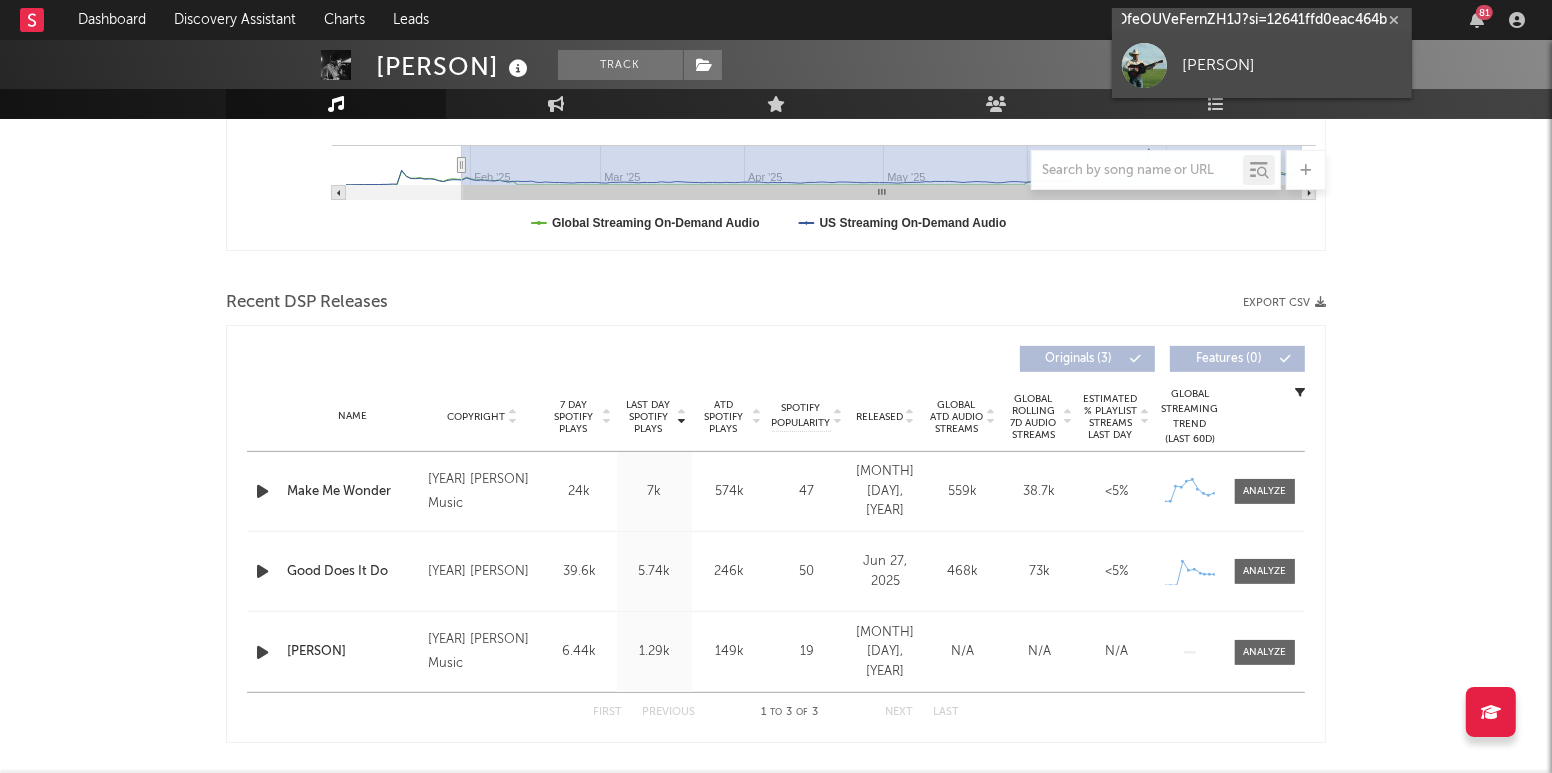 type on "https://open.spotify.com/track/45VAz8CDfeOUVeFernZH1J?si=12641ffd0eac464b" 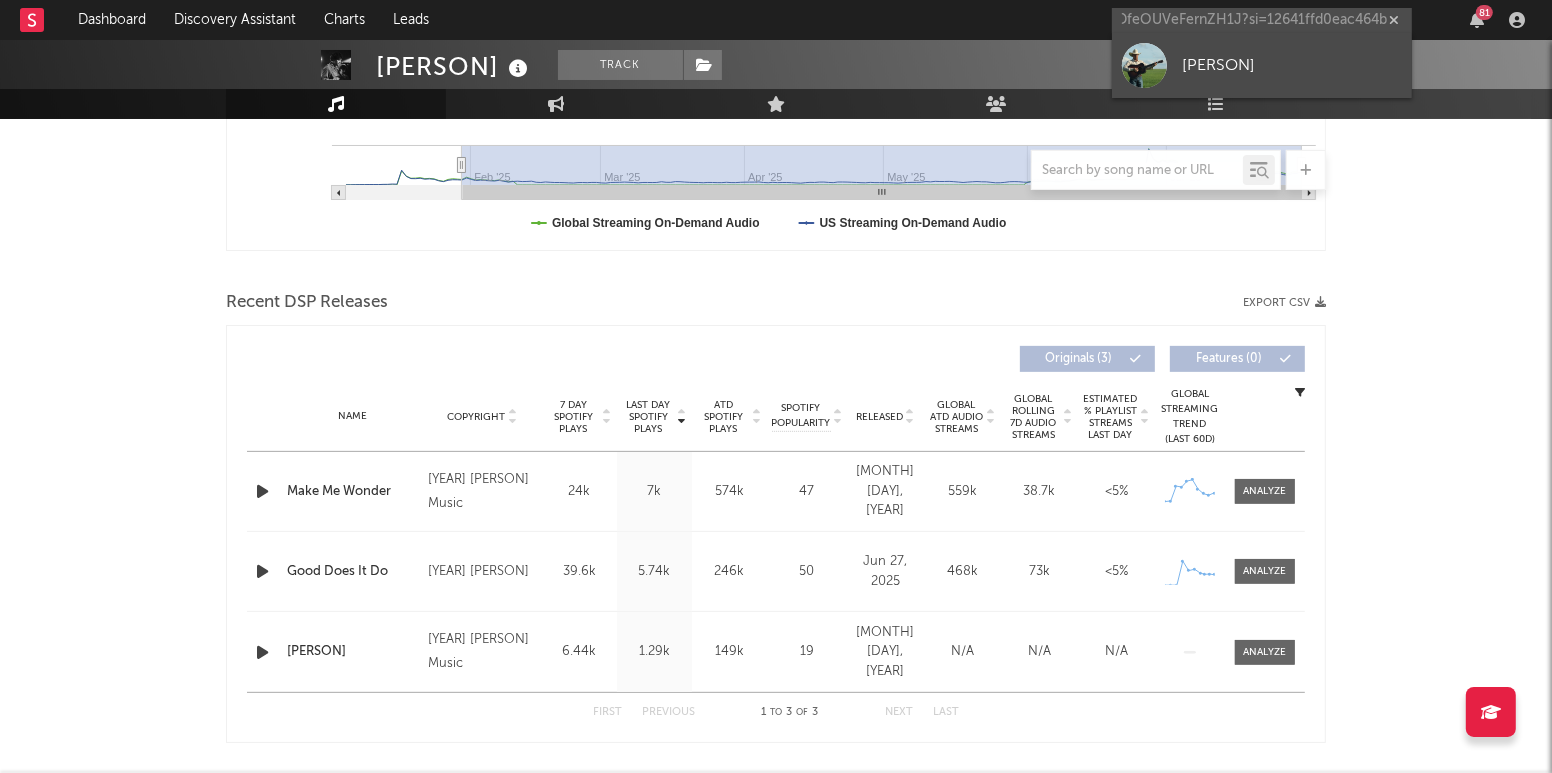 scroll, scrollTop: 0, scrollLeft: 0, axis: both 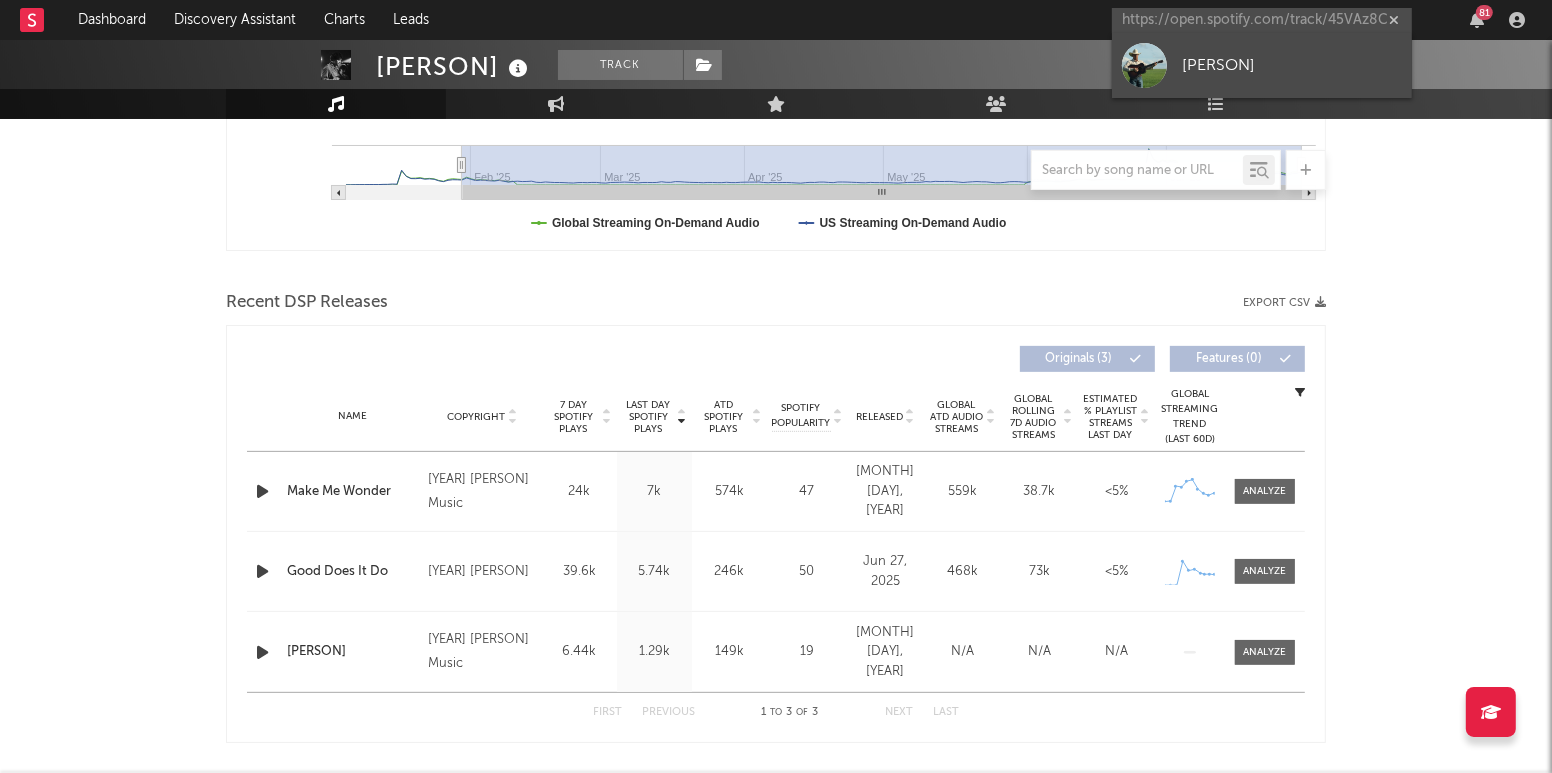 click on "[PERSON]" at bounding box center [1292, 66] 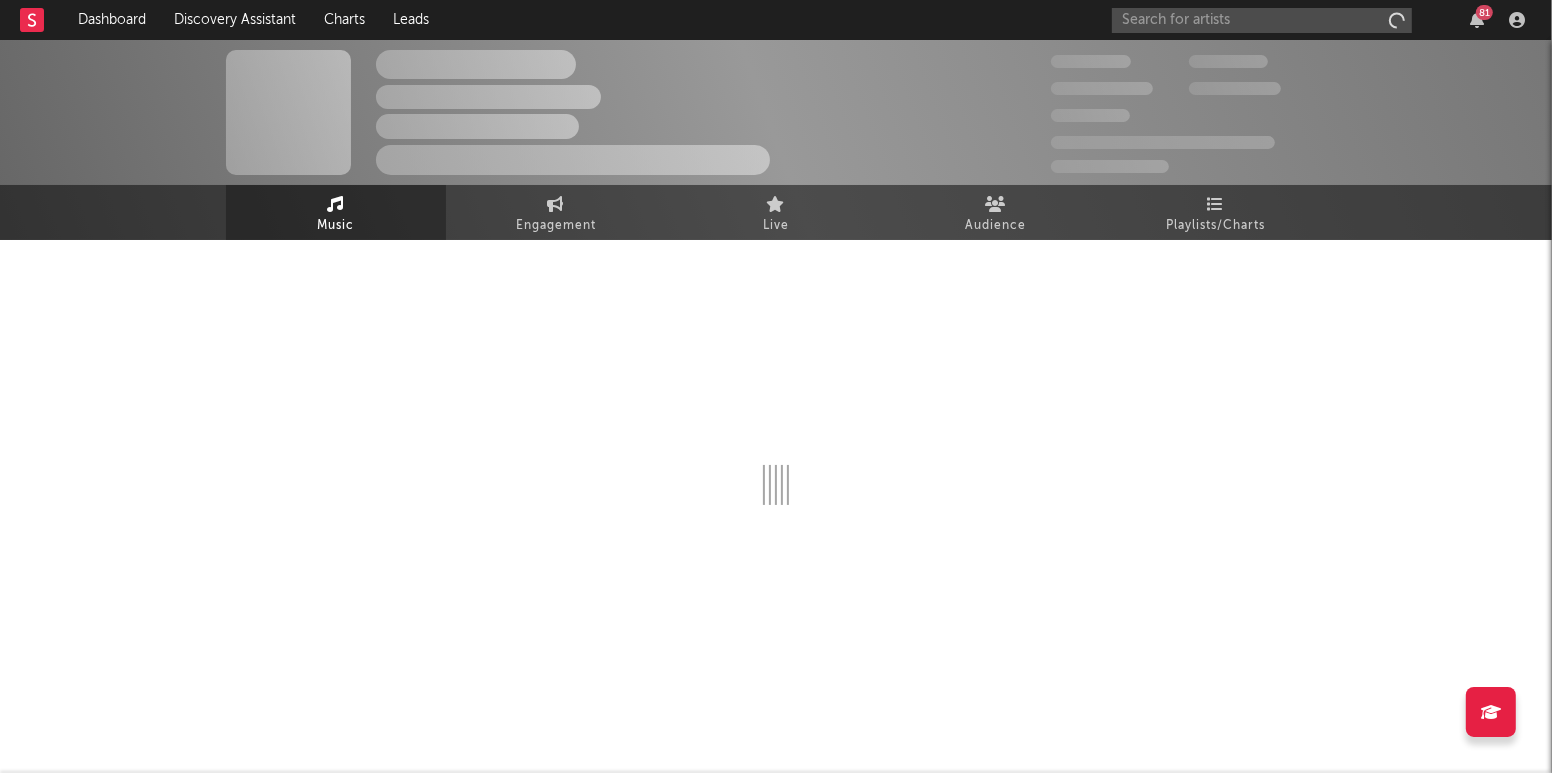 scroll, scrollTop: 0, scrollLeft: 0, axis: both 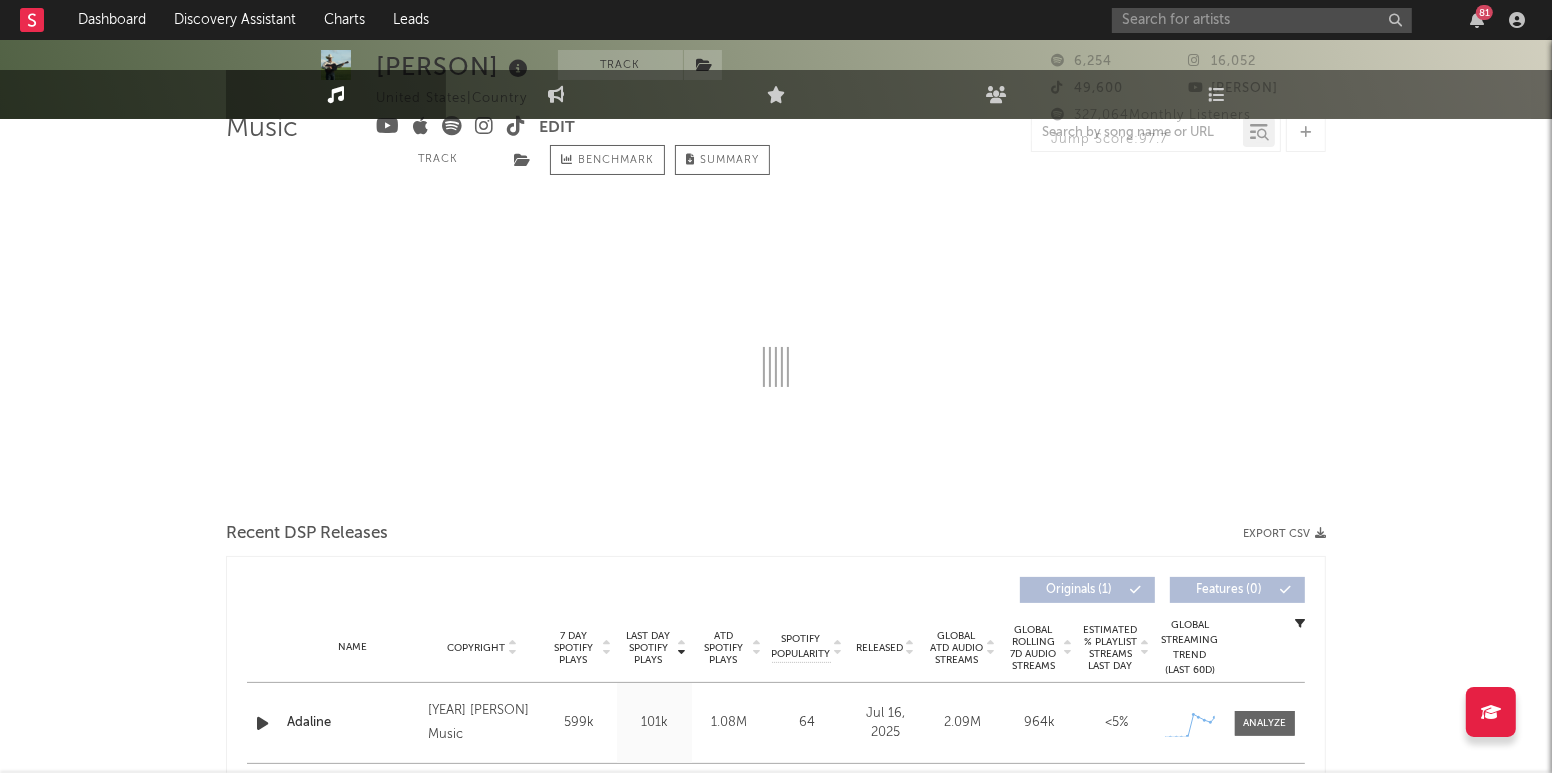 select on "1w" 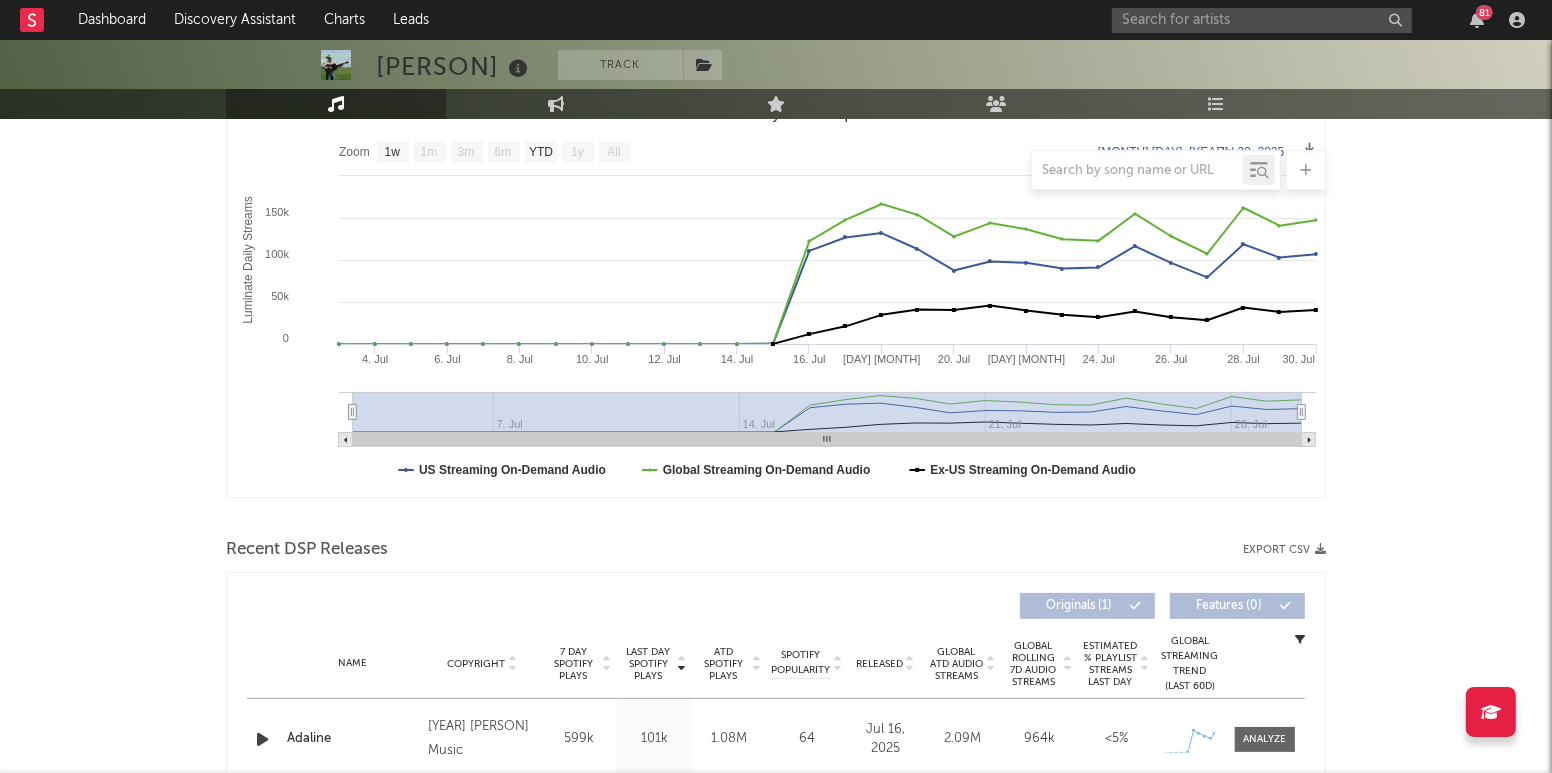 scroll, scrollTop: 457, scrollLeft: 0, axis: vertical 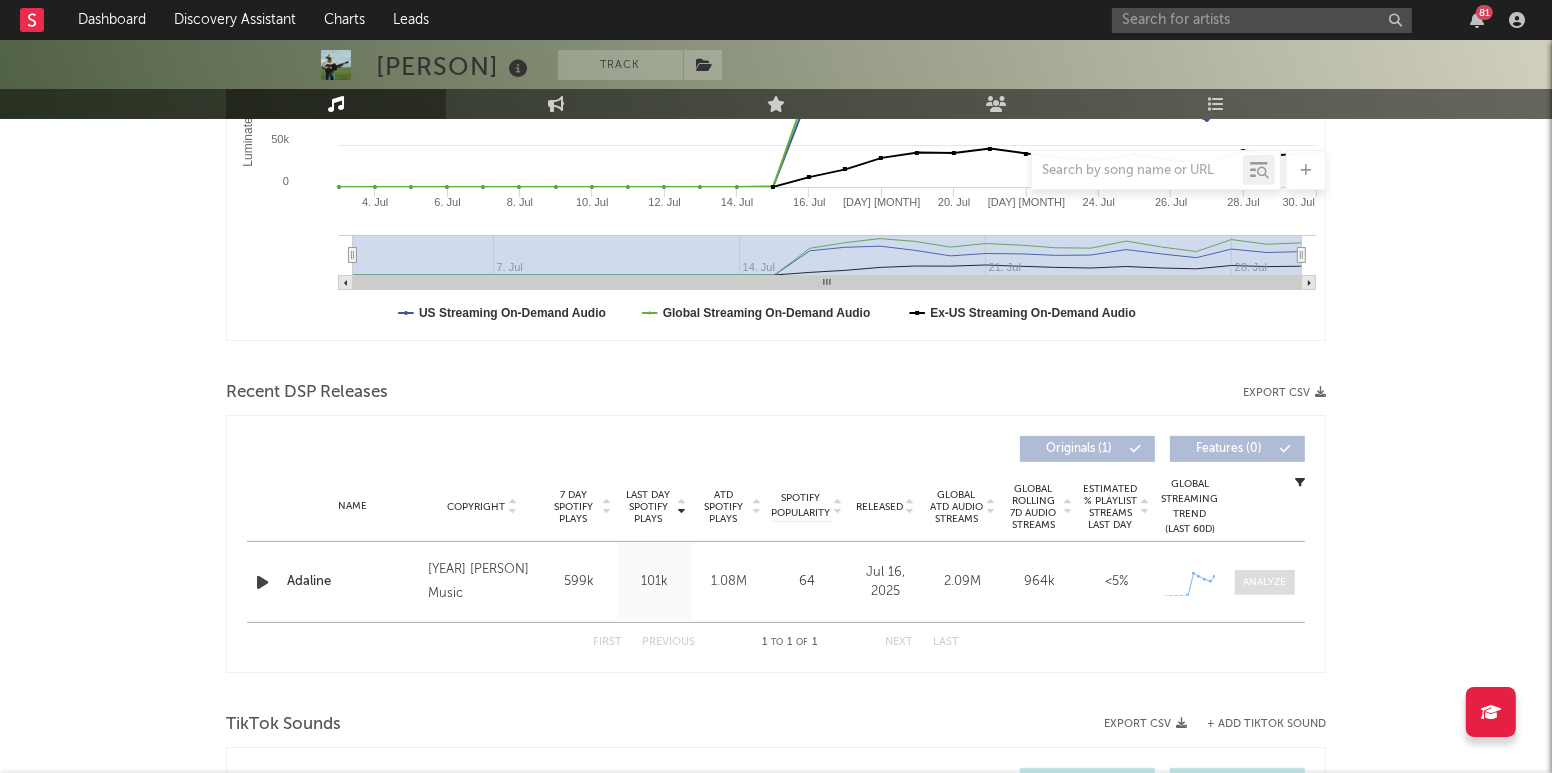 click at bounding box center [1265, 582] 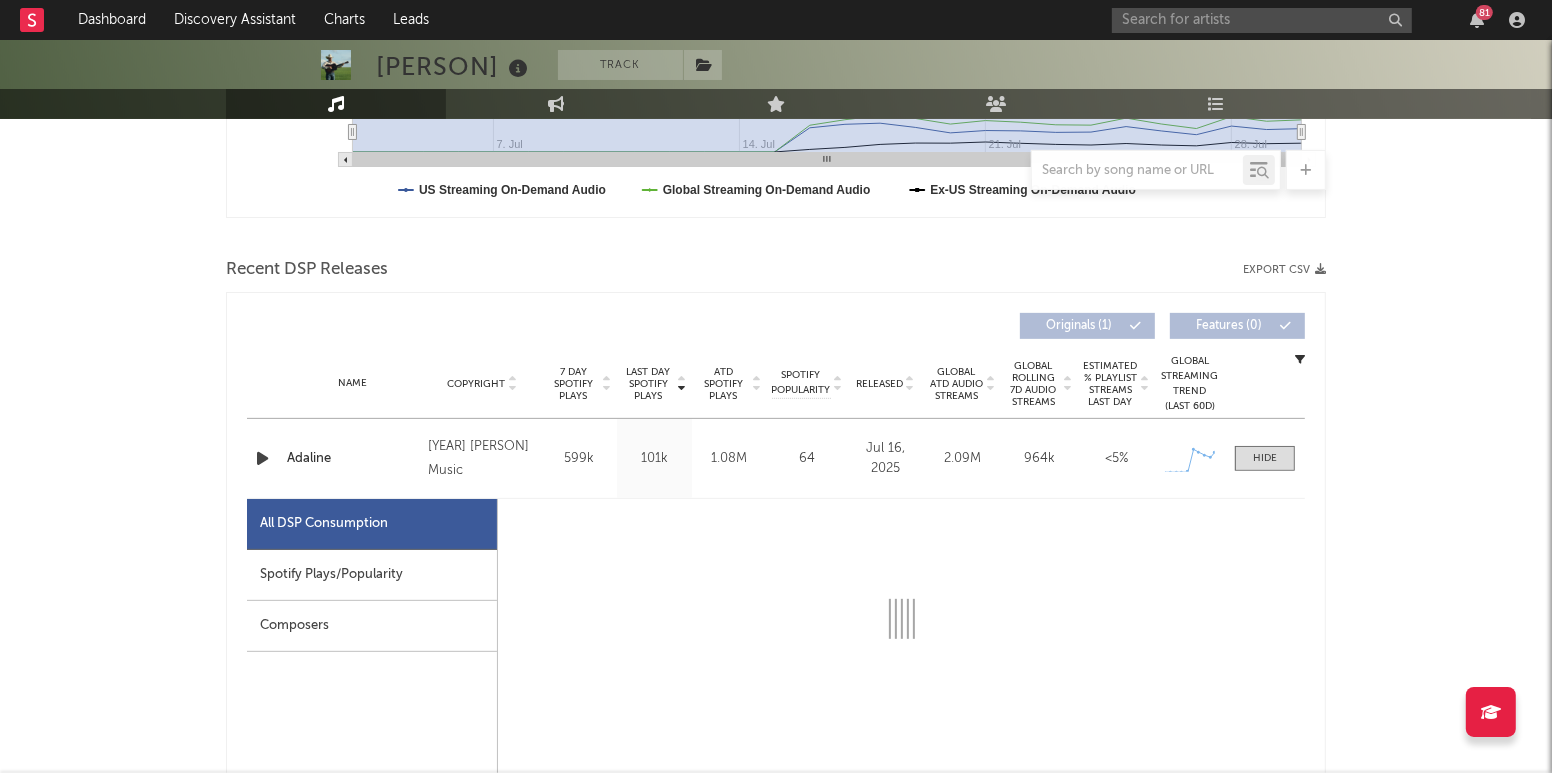 scroll, scrollTop: 655, scrollLeft: 0, axis: vertical 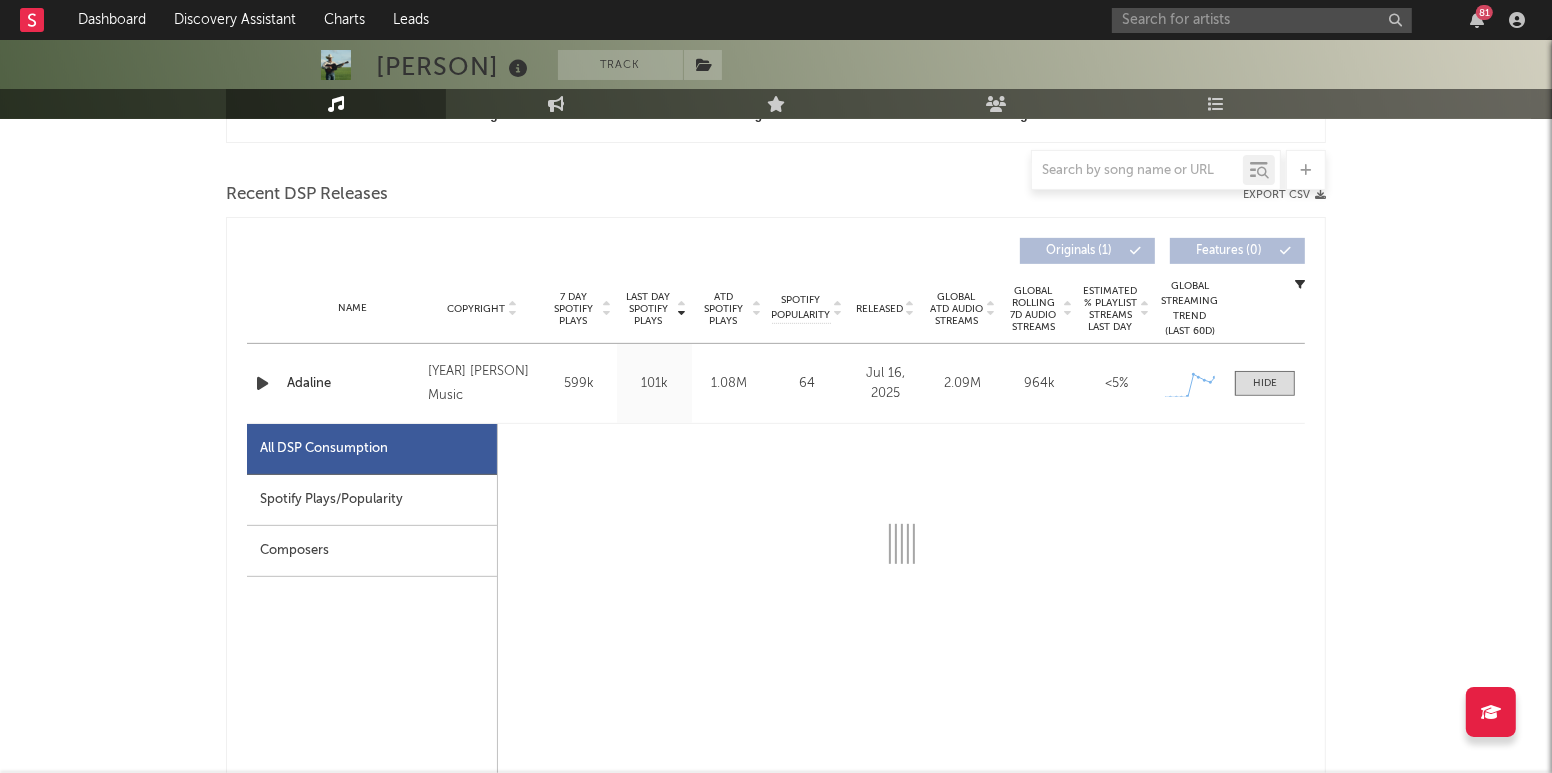 click on "Spotify Plays/Popularity" at bounding box center (372, 500) 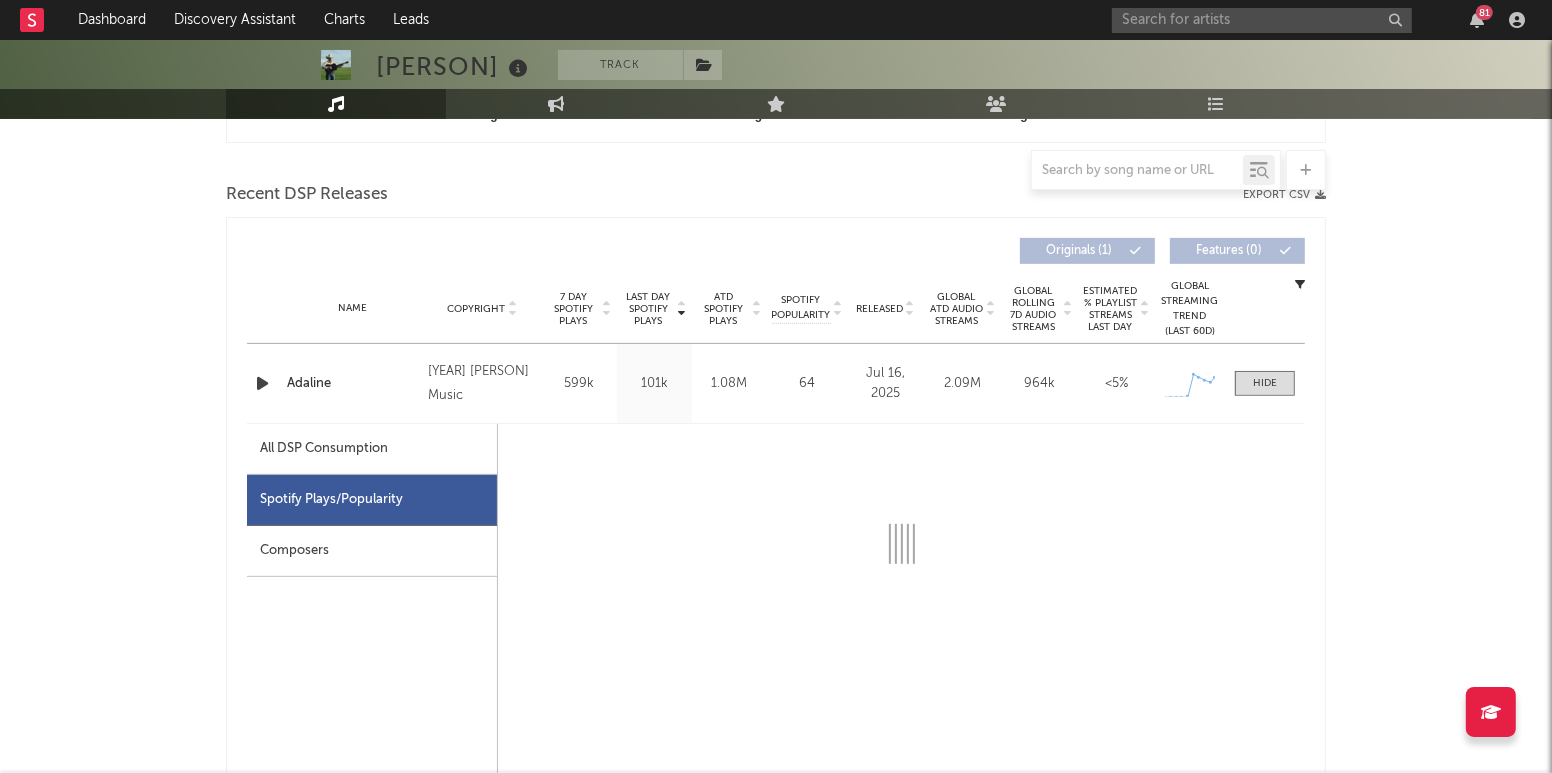 scroll, scrollTop: 912, scrollLeft: 0, axis: vertical 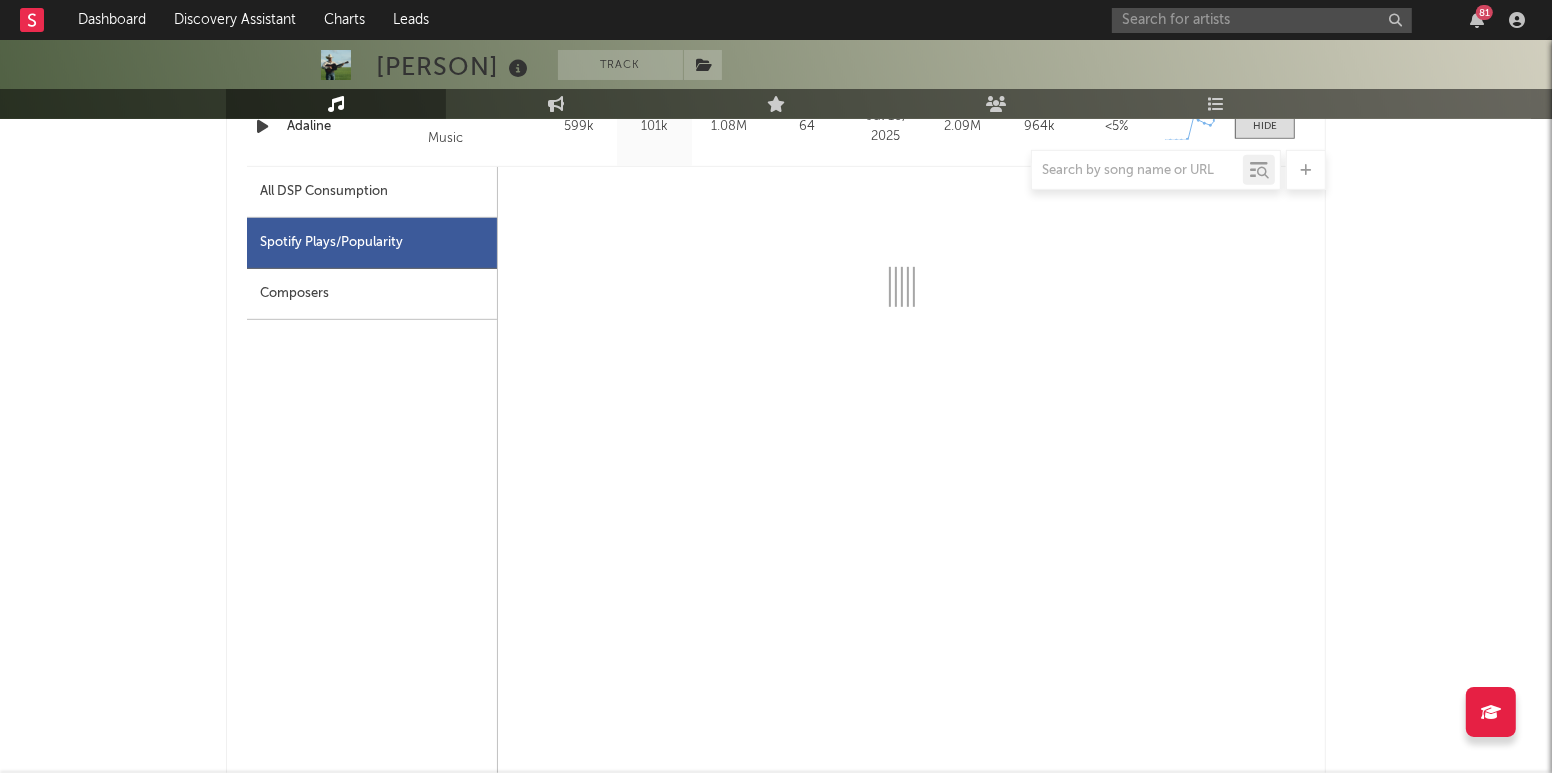 select on "1w" 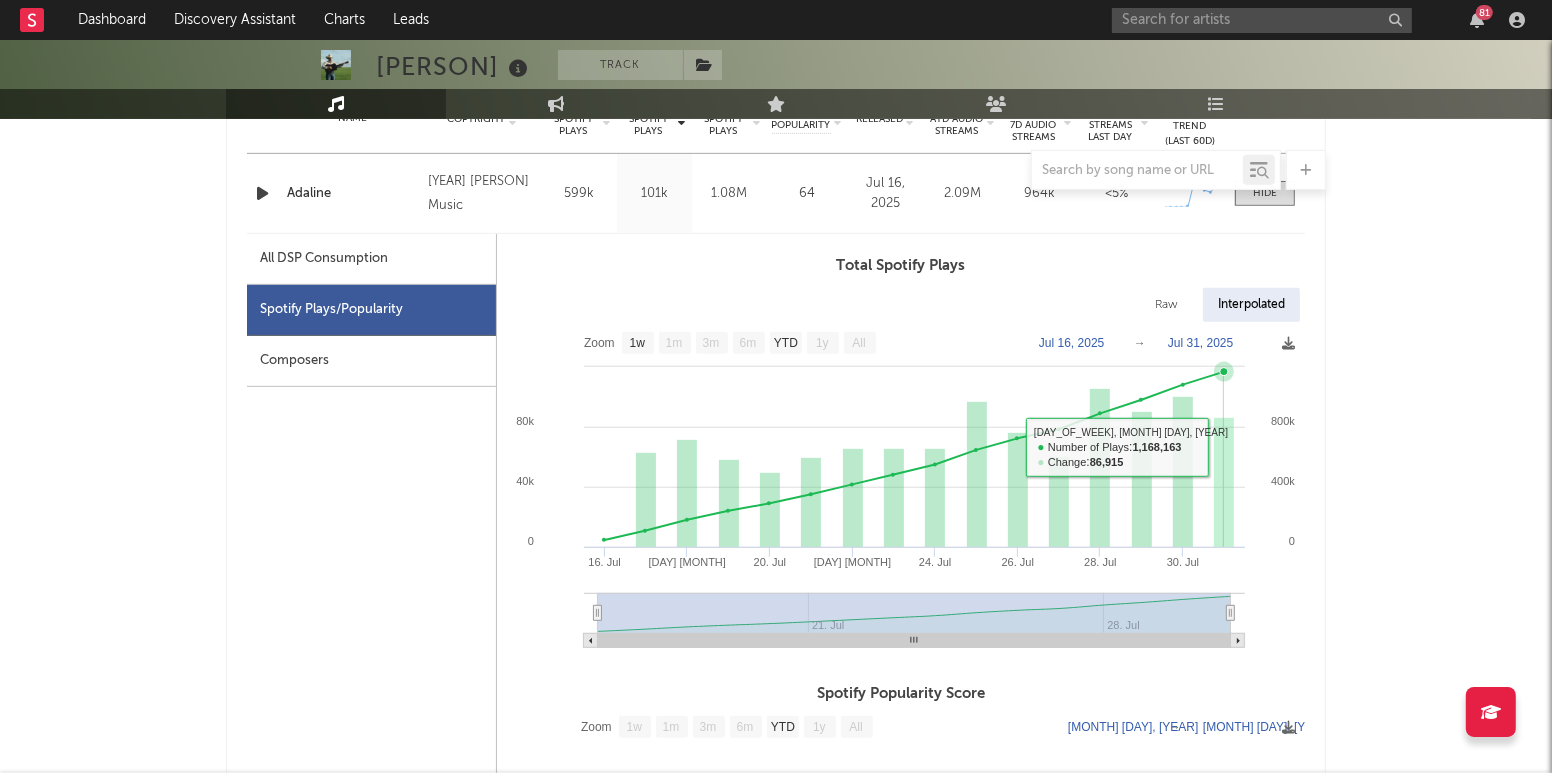 scroll, scrollTop: 812, scrollLeft: 0, axis: vertical 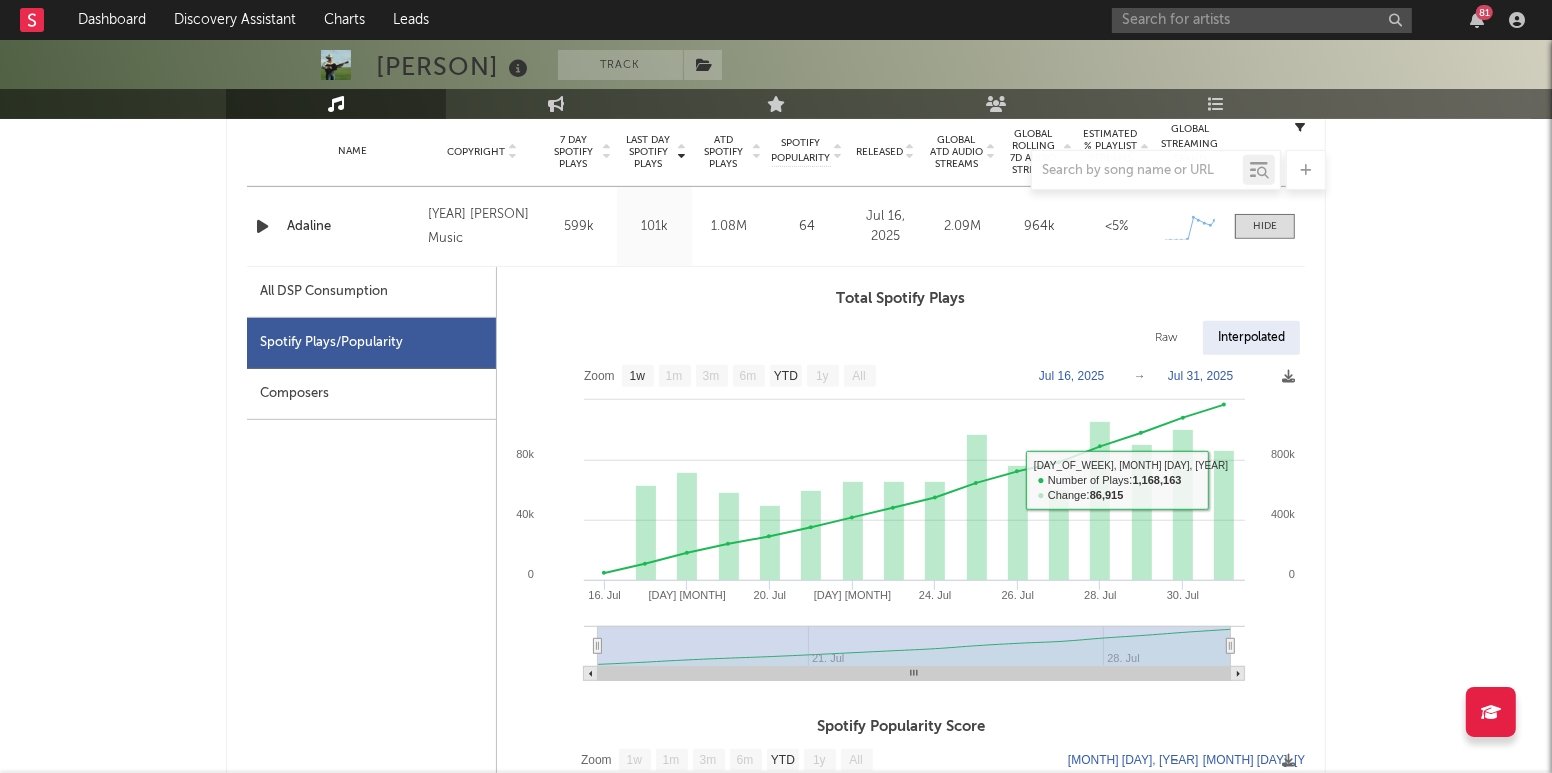 click on "All DSP Consumption" at bounding box center [371, 292] 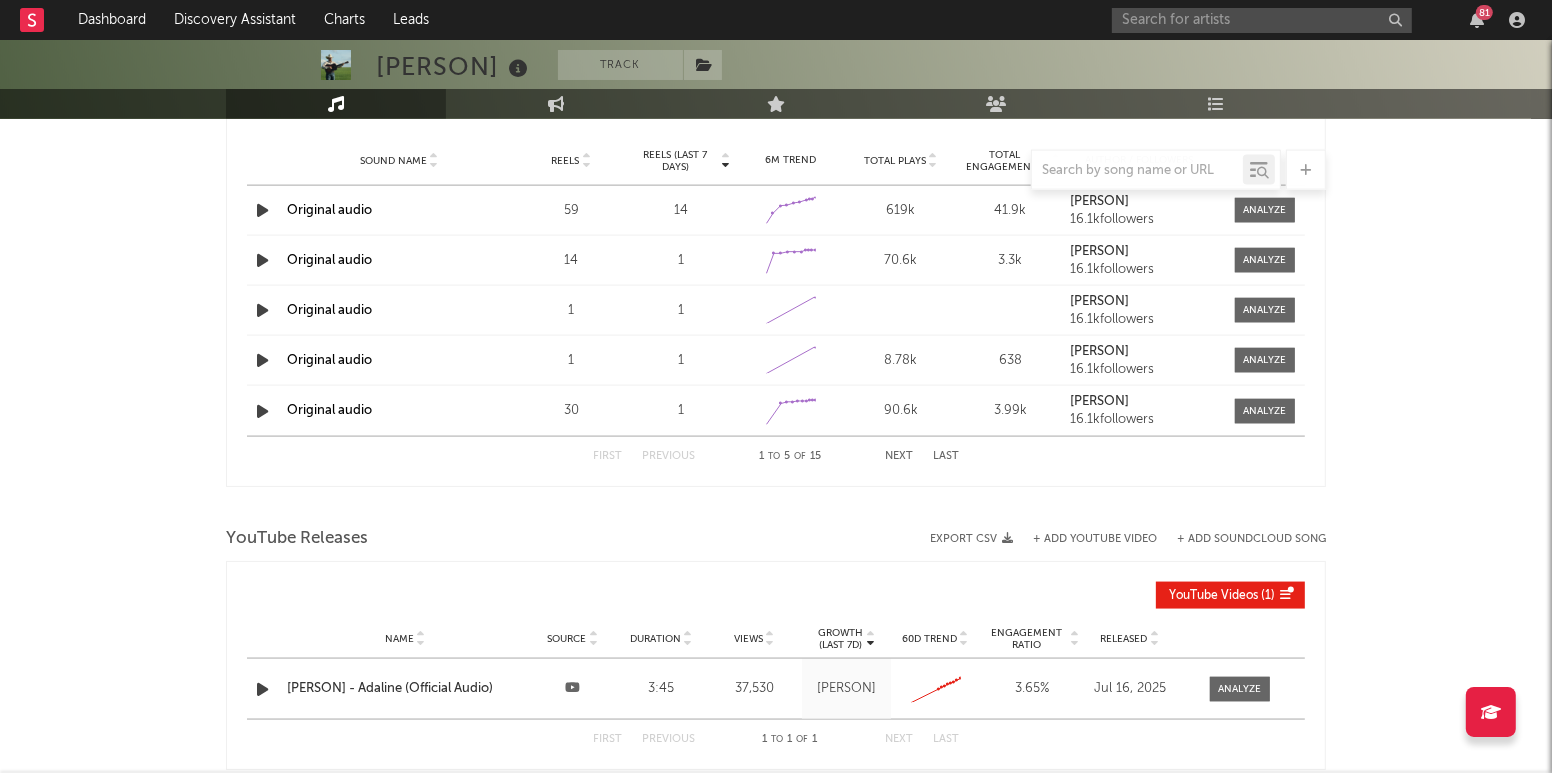 scroll, scrollTop: 2623, scrollLeft: 0, axis: vertical 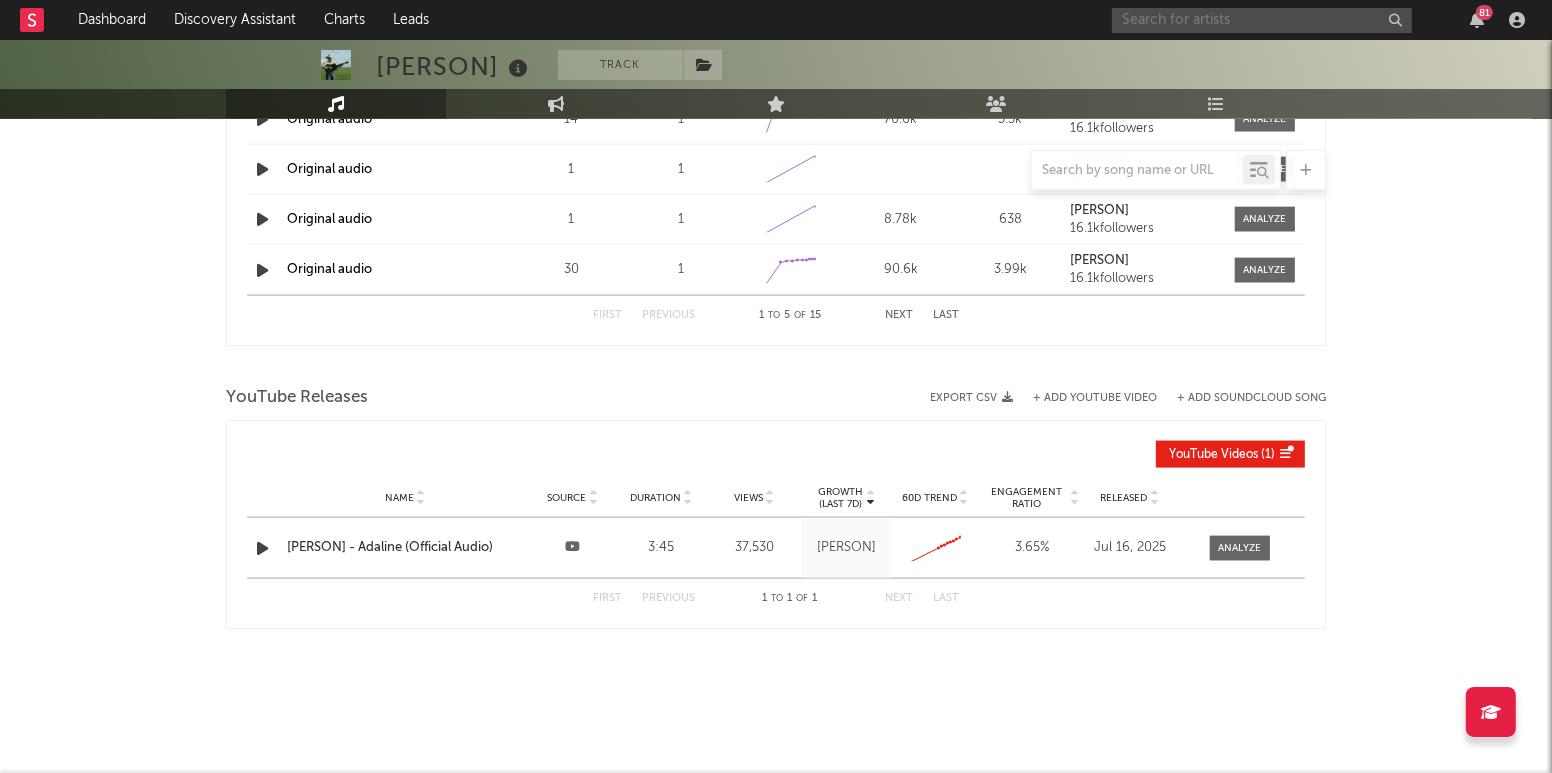click at bounding box center (1262, 20) 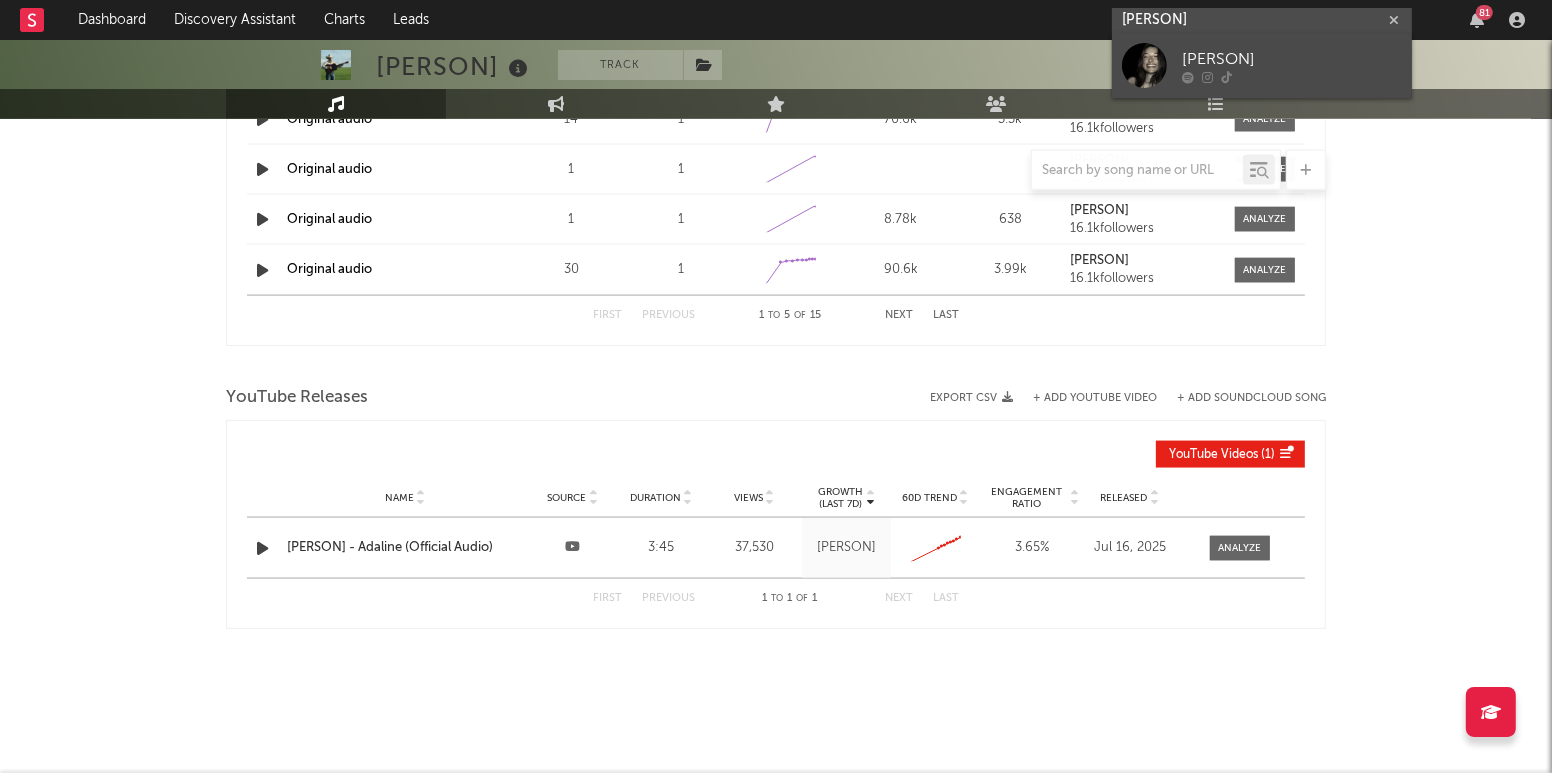 type on "[PERSON]" 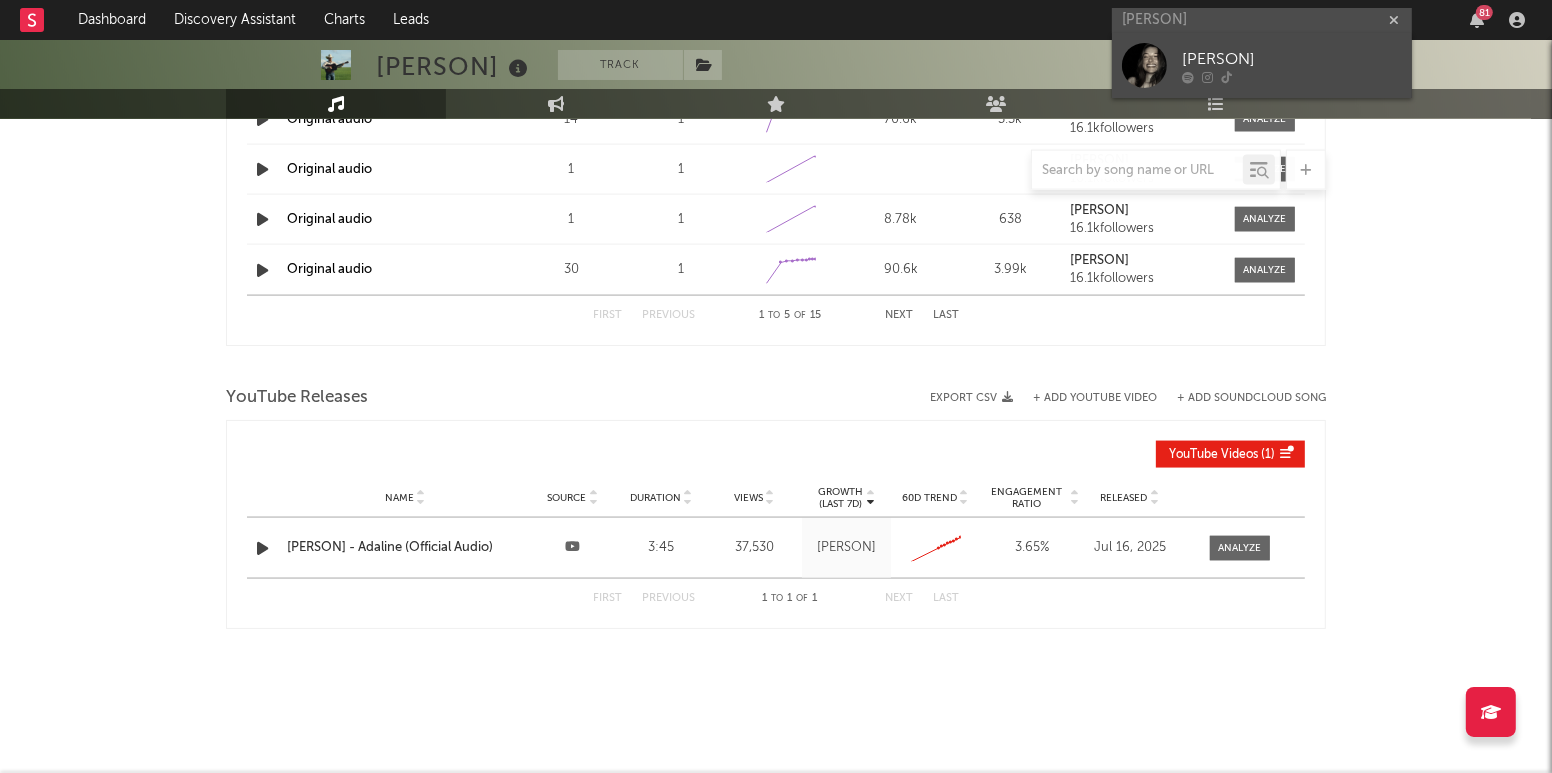 click on "[PERSON]" at bounding box center (1292, 60) 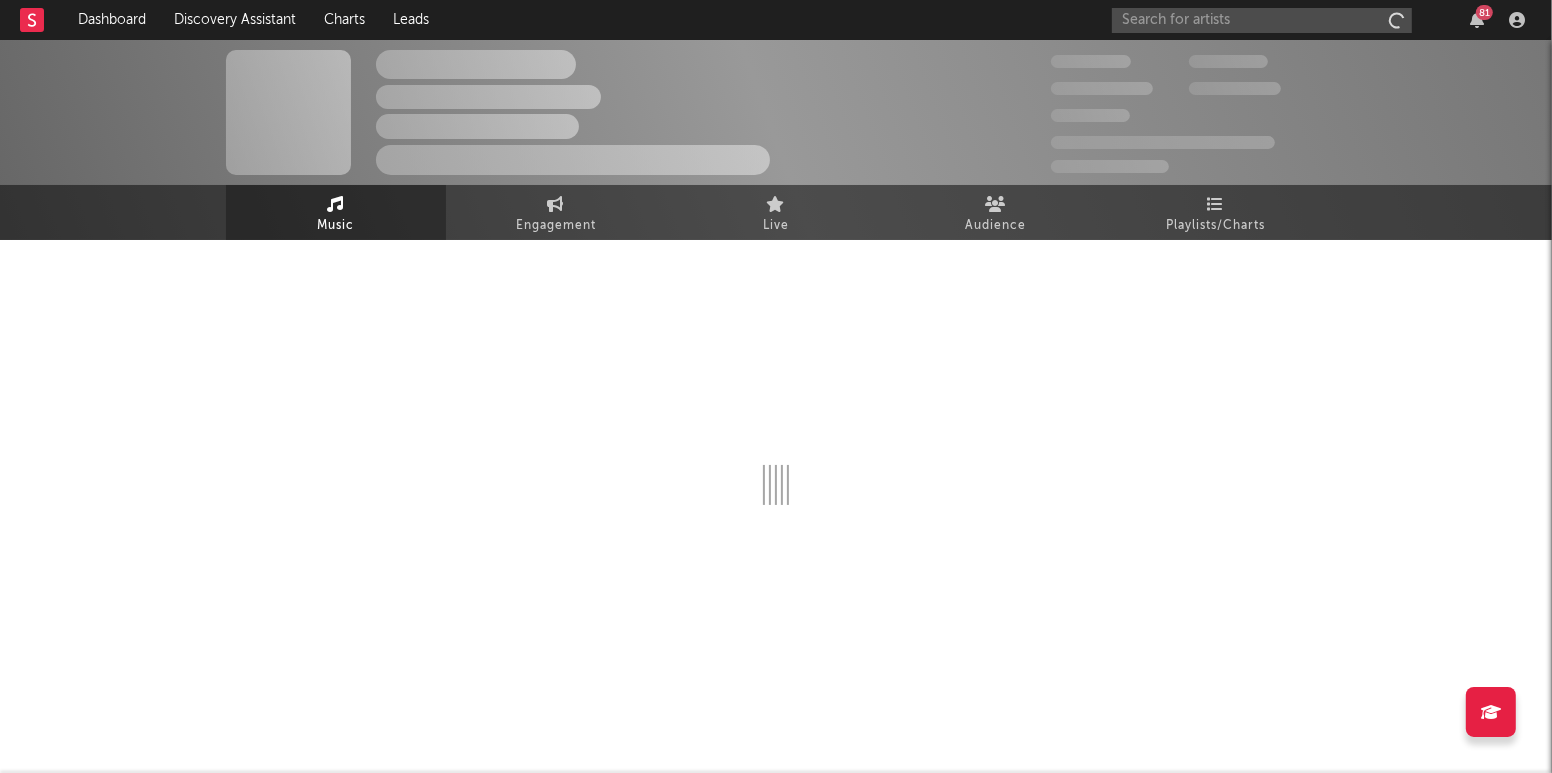 scroll, scrollTop: 0, scrollLeft: 0, axis: both 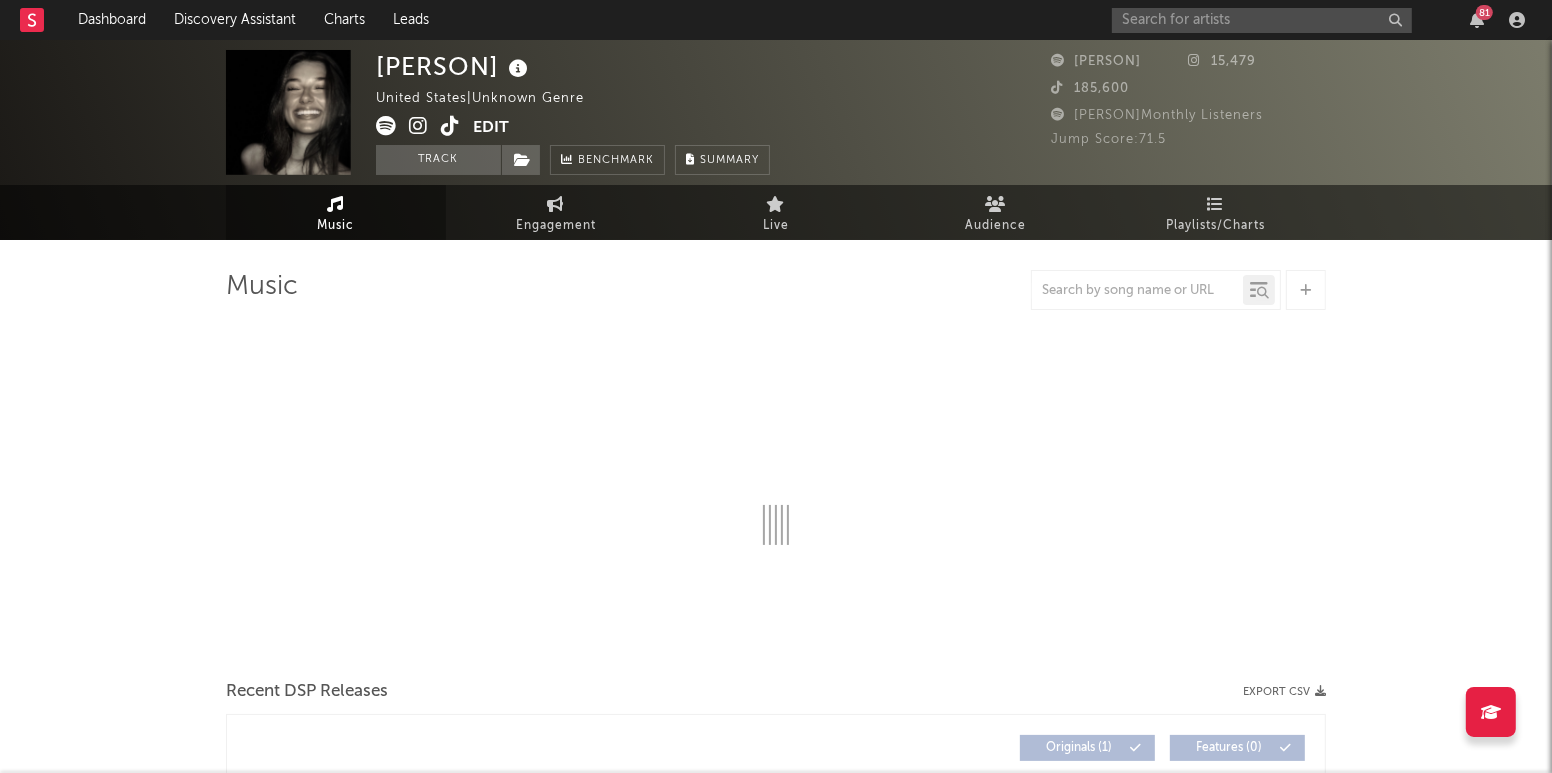 select on "1w" 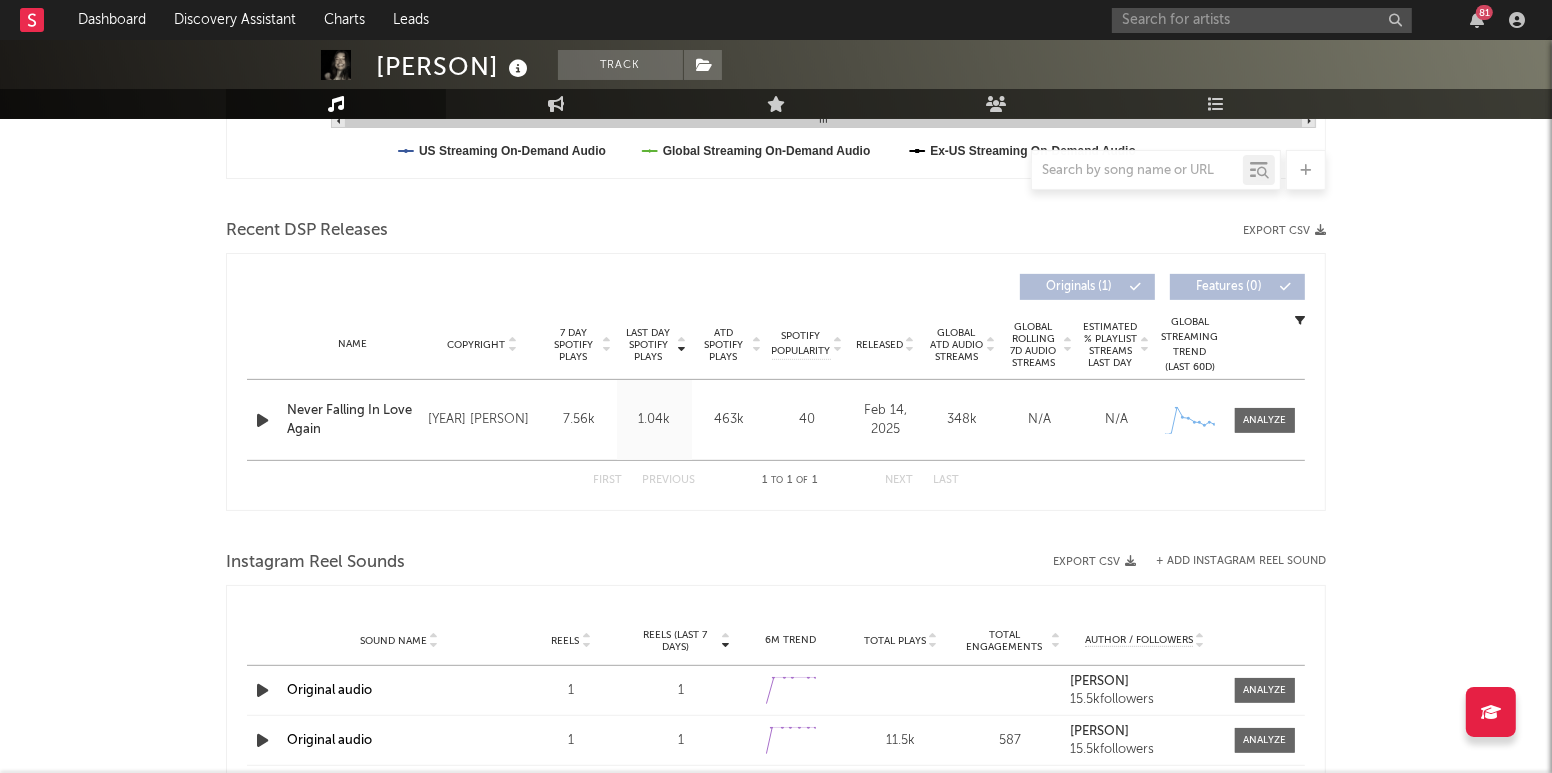 scroll, scrollTop: 470, scrollLeft: 0, axis: vertical 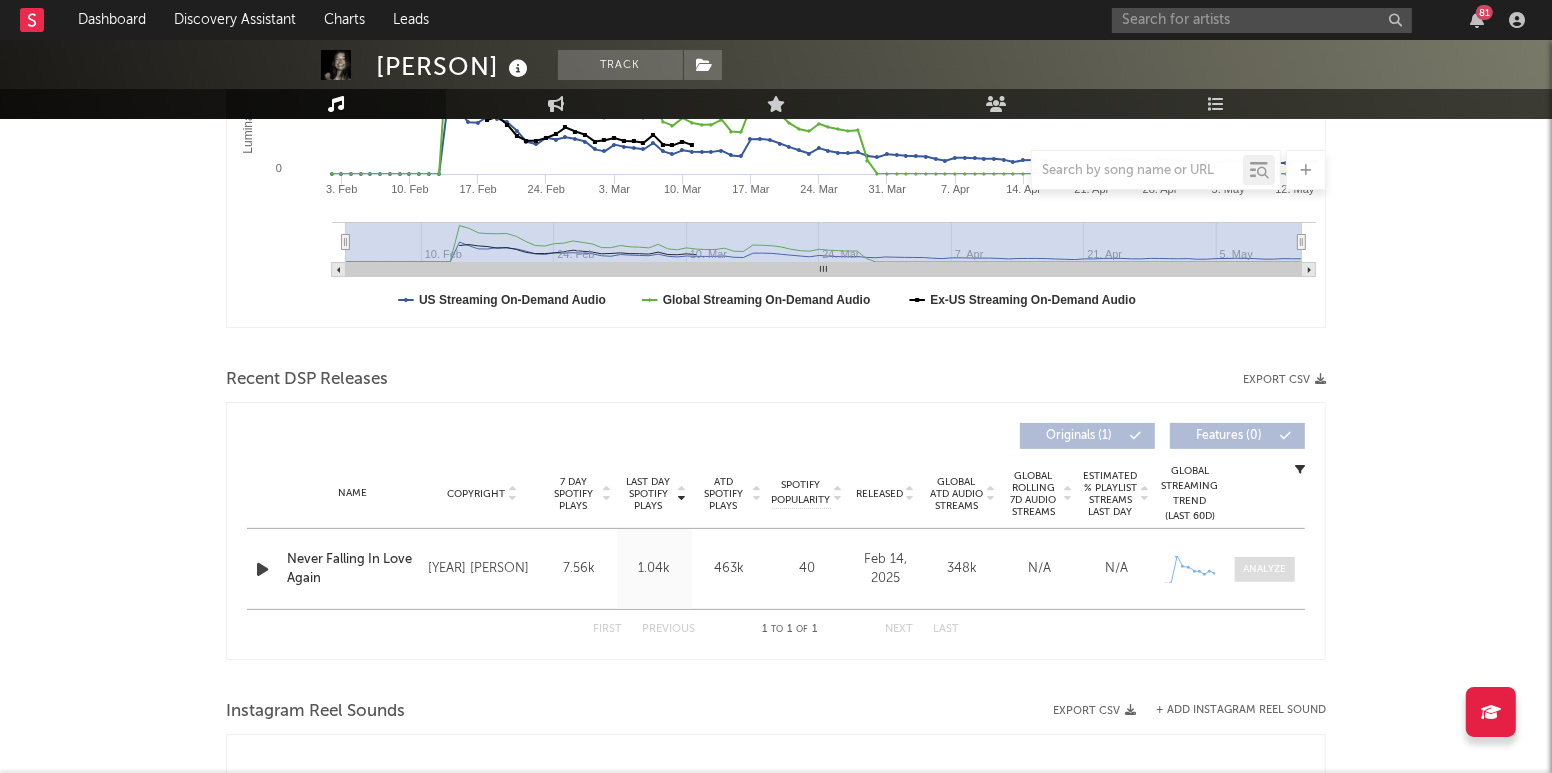 click at bounding box center (1265, 569) 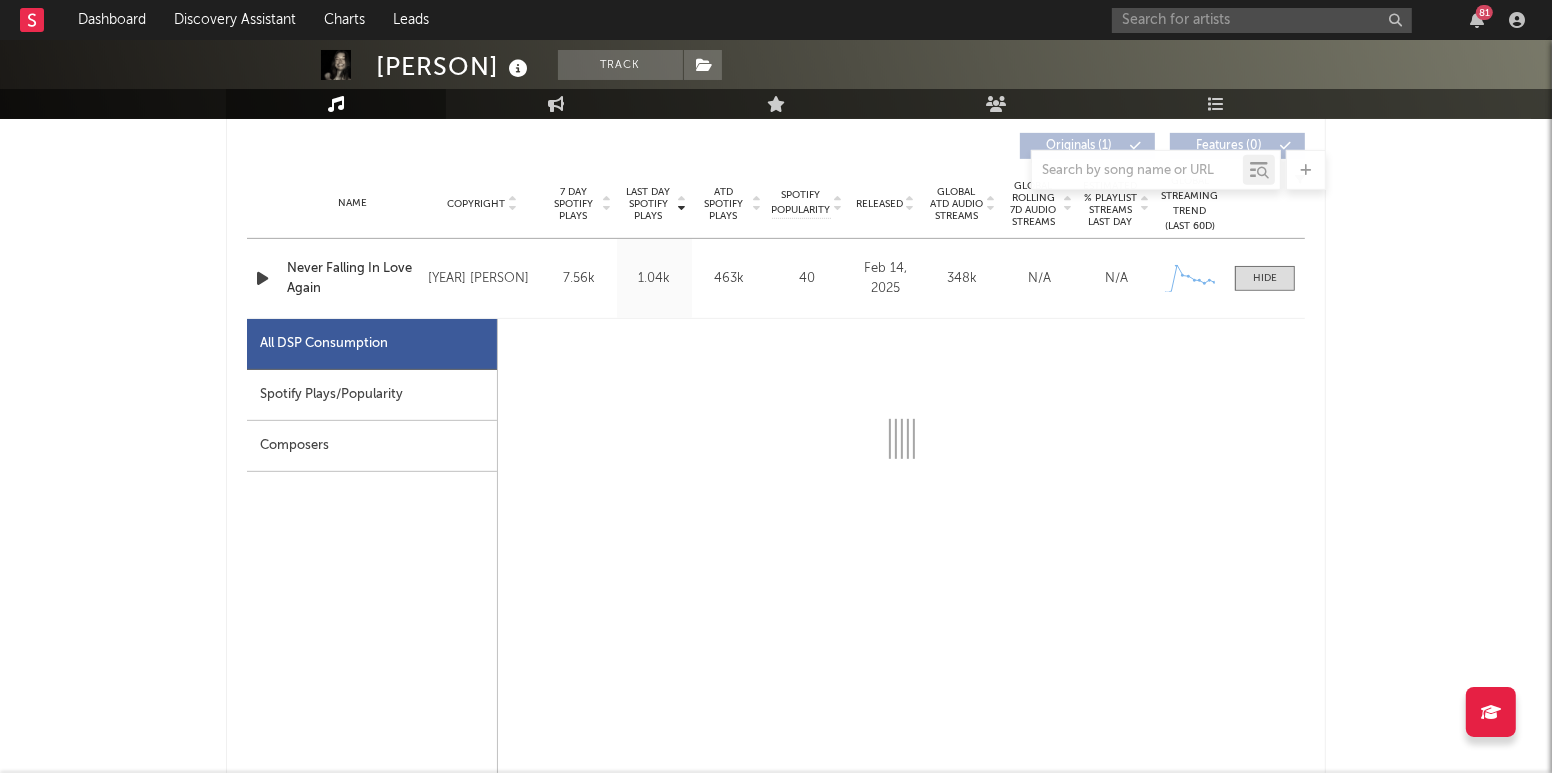scroll, scrollTop: 873, scrollLeft: 0, axis: vertical 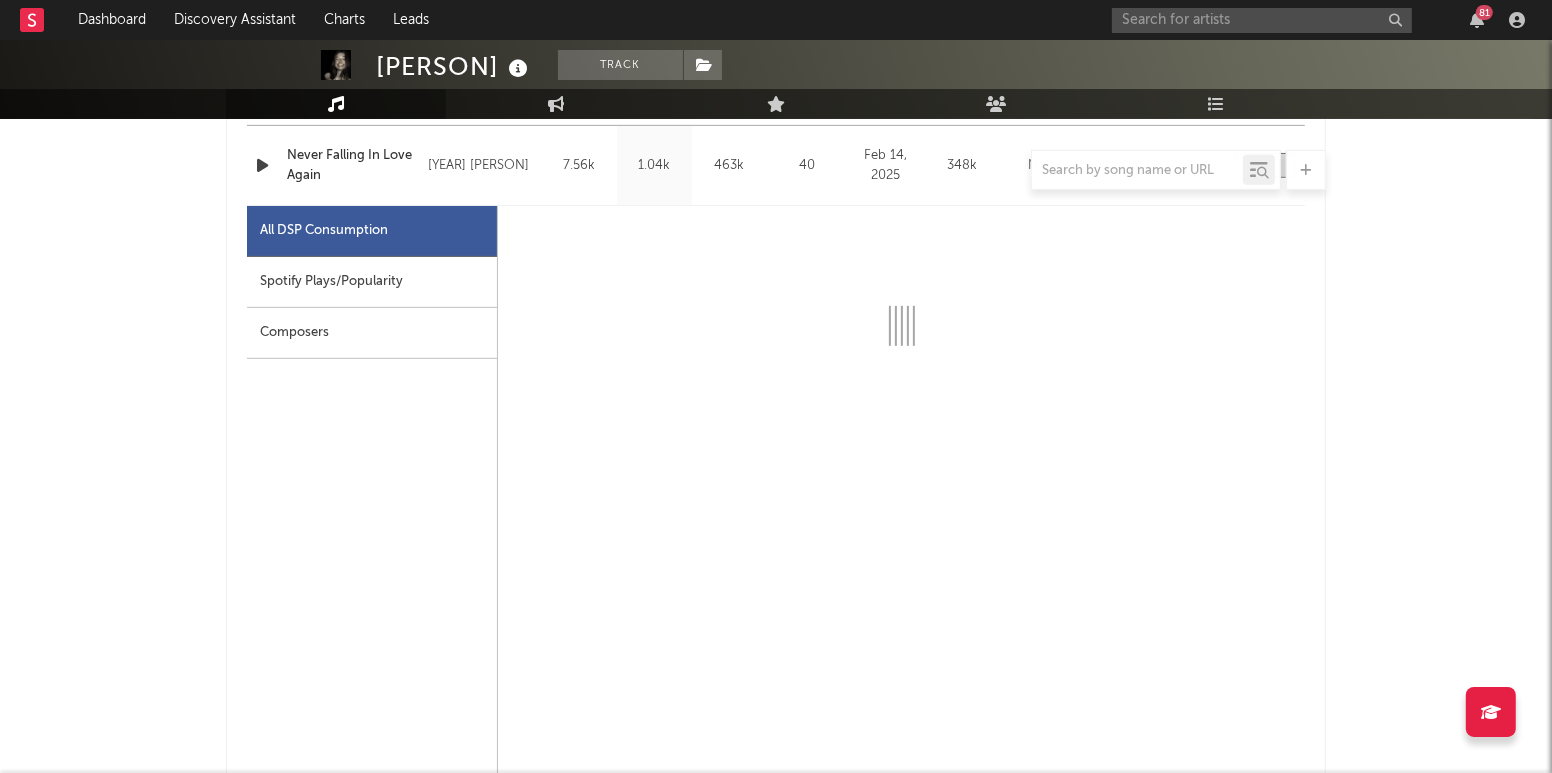select on "1w" 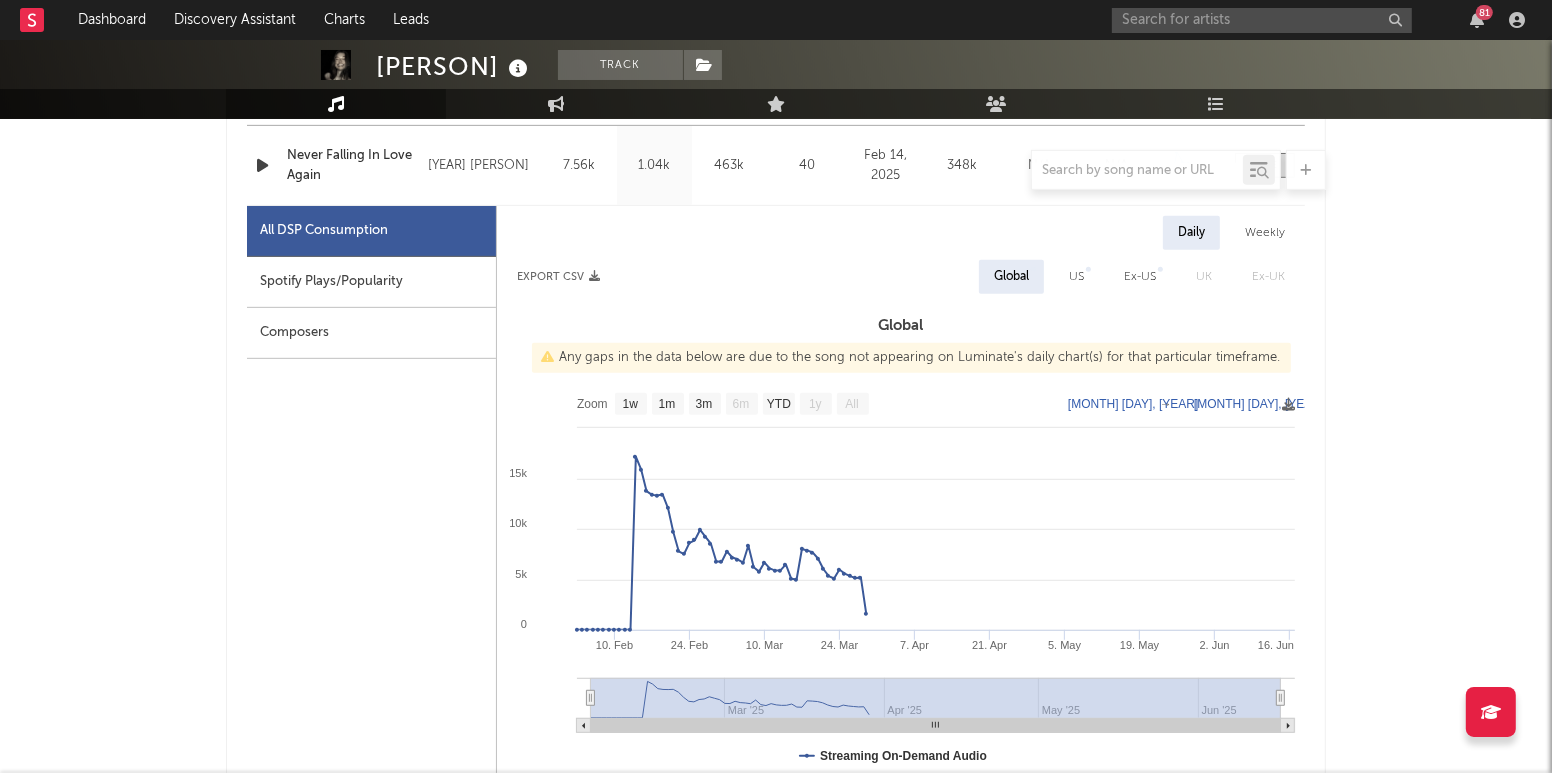 click on "Spotify Plays/Popularity" at bounding box center (371, 282) 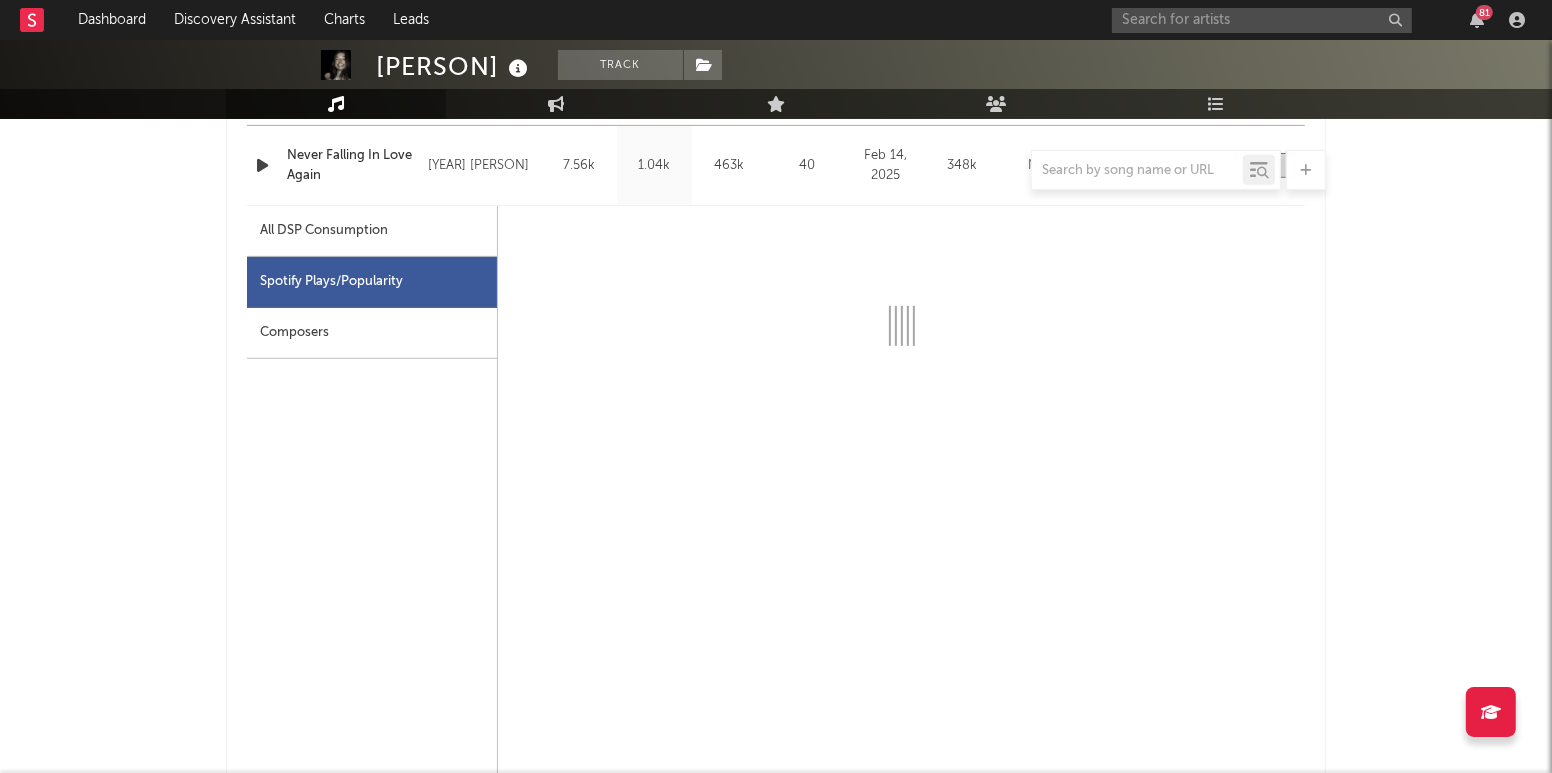 select on "1w" 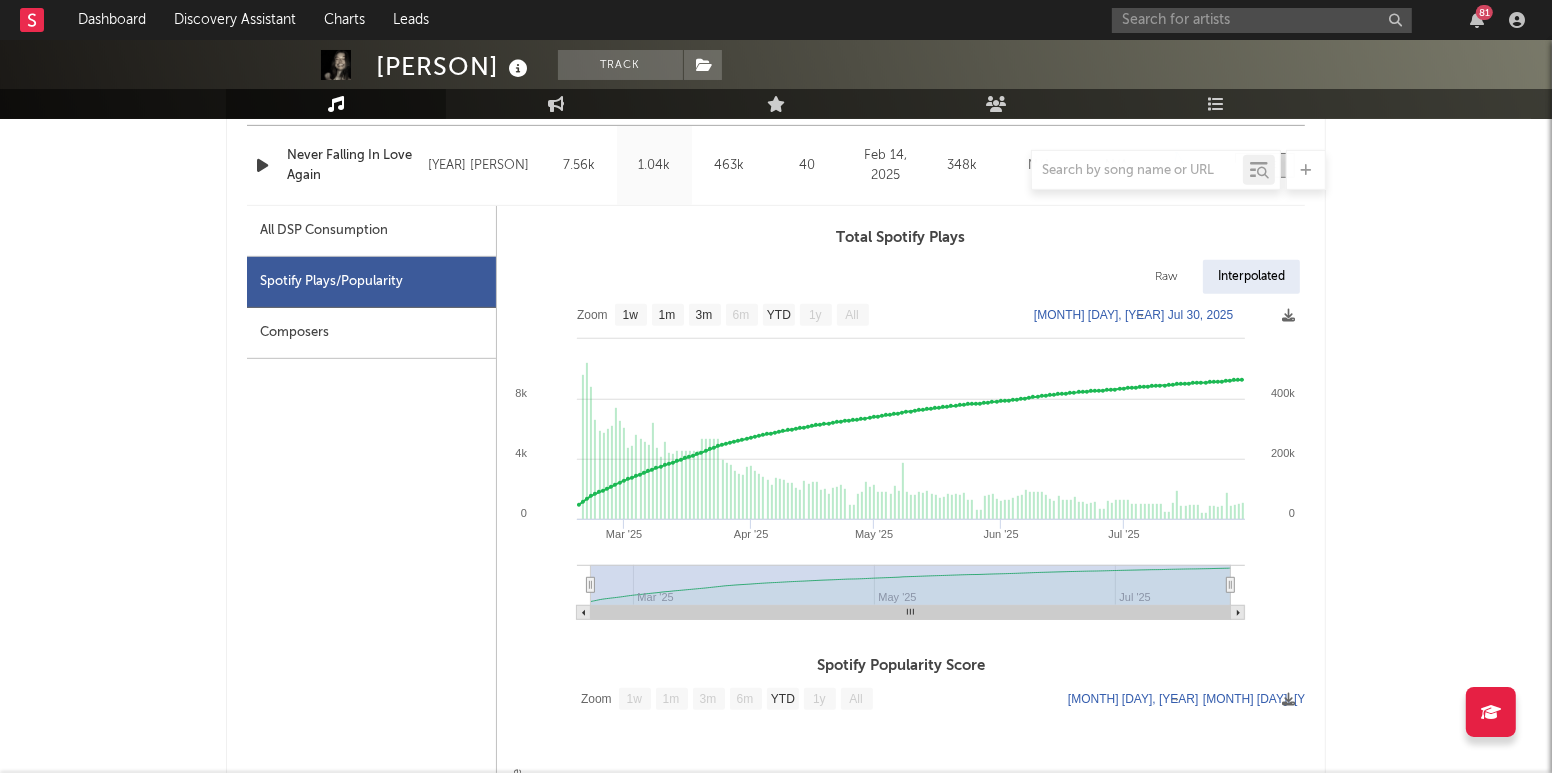 click on "All DSP Consumption" at bounding box center [324, 231] 